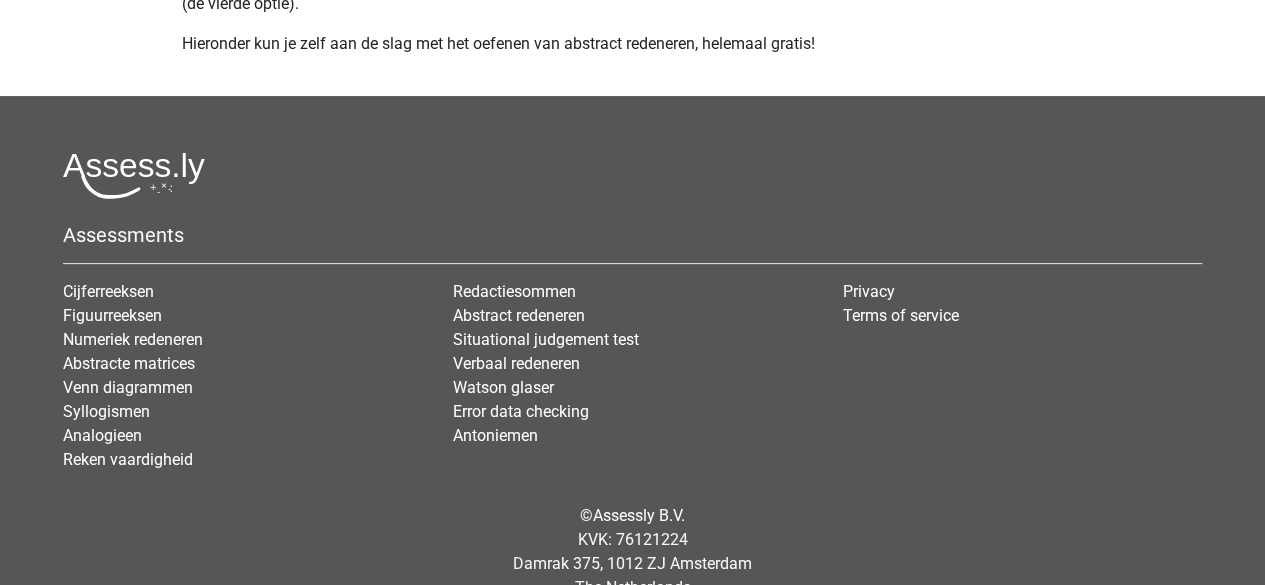 scroll, scrollTop: 4017, scrollLeft: 0, axis: vertical 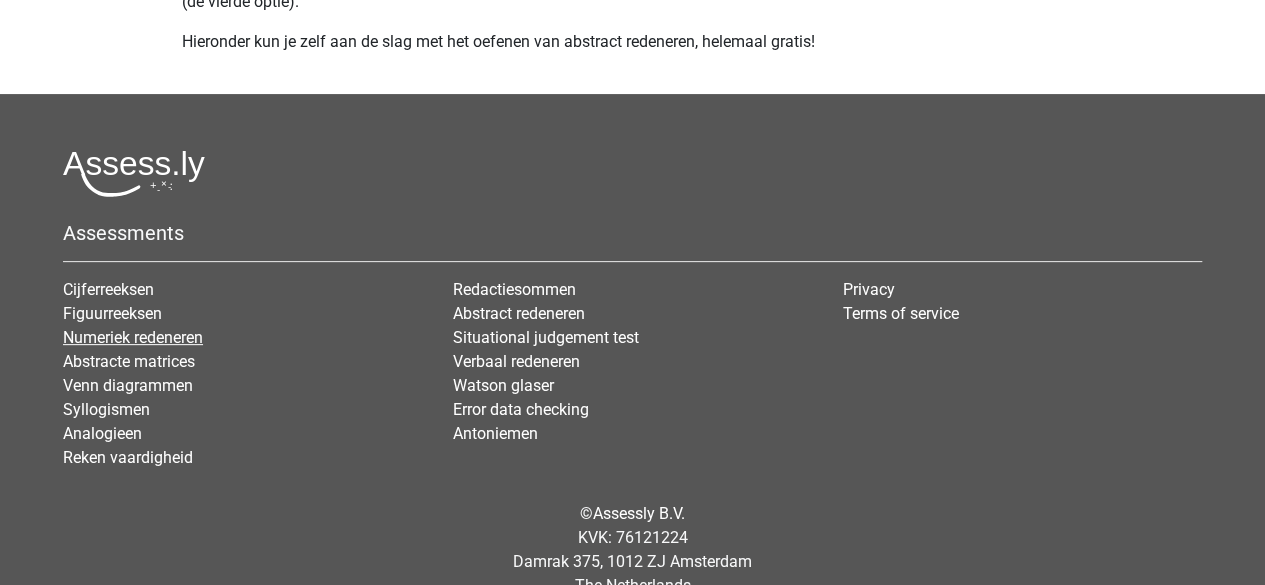 click on "Numeriek redeneren" at bounding box center [133, 337] 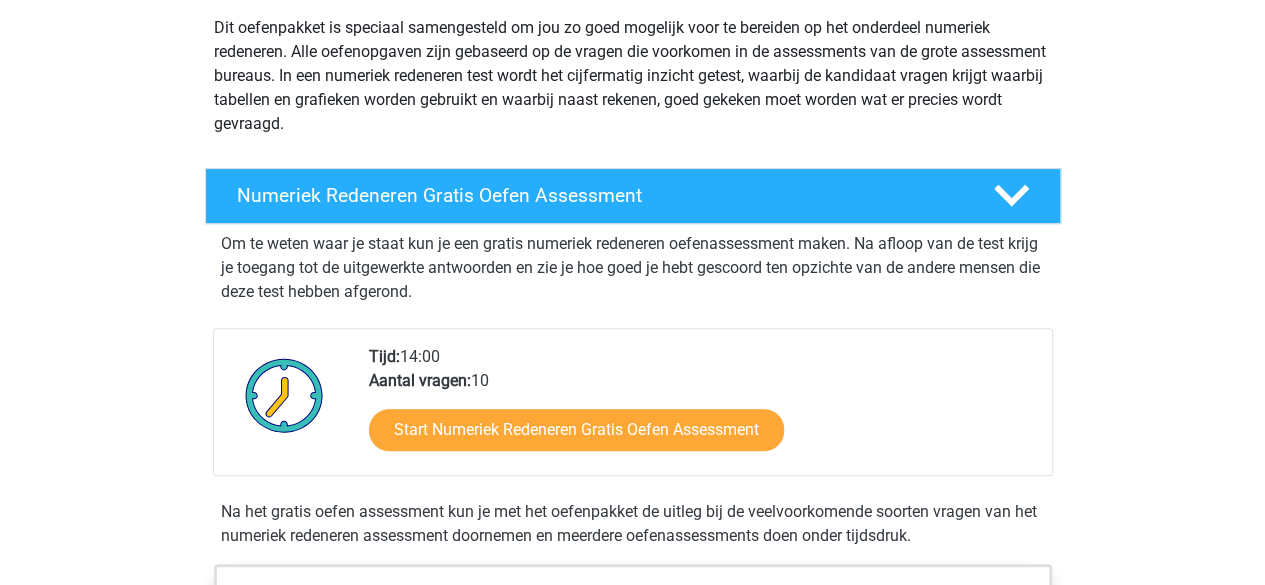 scroll, scrollTop: 205, scrollLeft: 0, axis: vertical 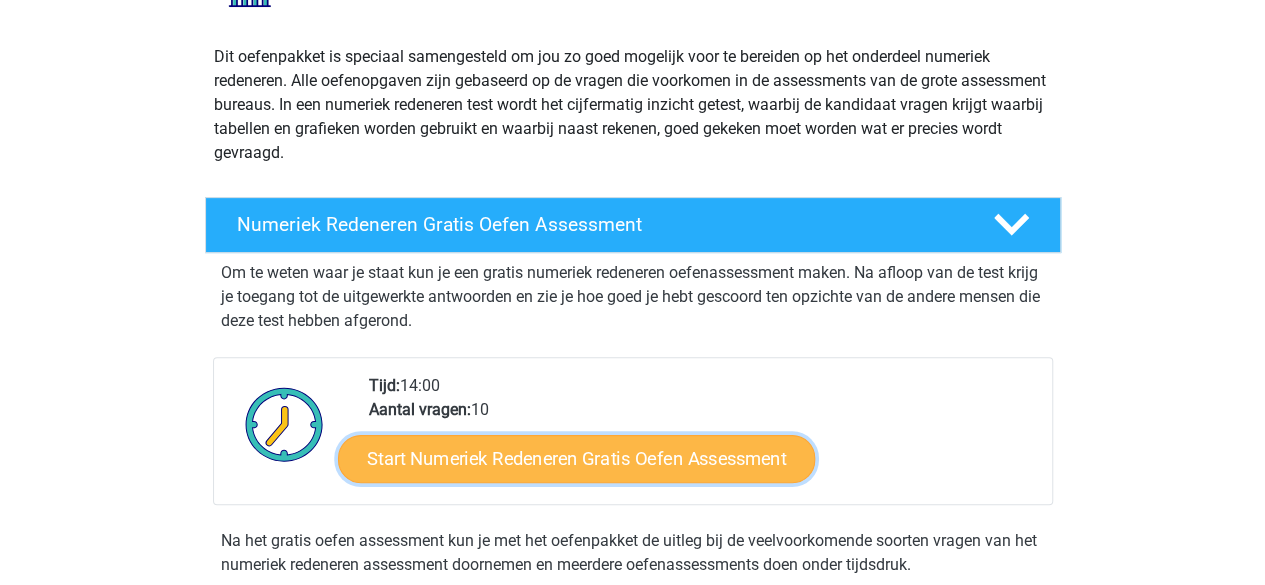 click on "Start Numeriek Redeneren
Gratis Oefen Assessment" at bounding box center [576, 458] 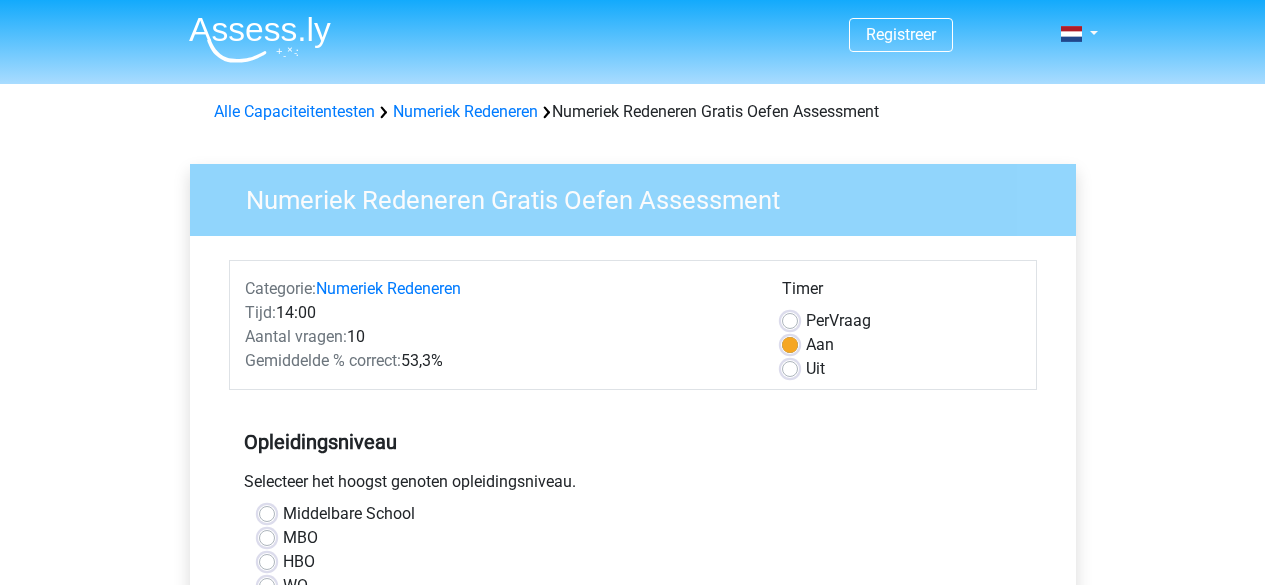 scroll, scrollTop: 0, scrollLeft: 0, axis: both 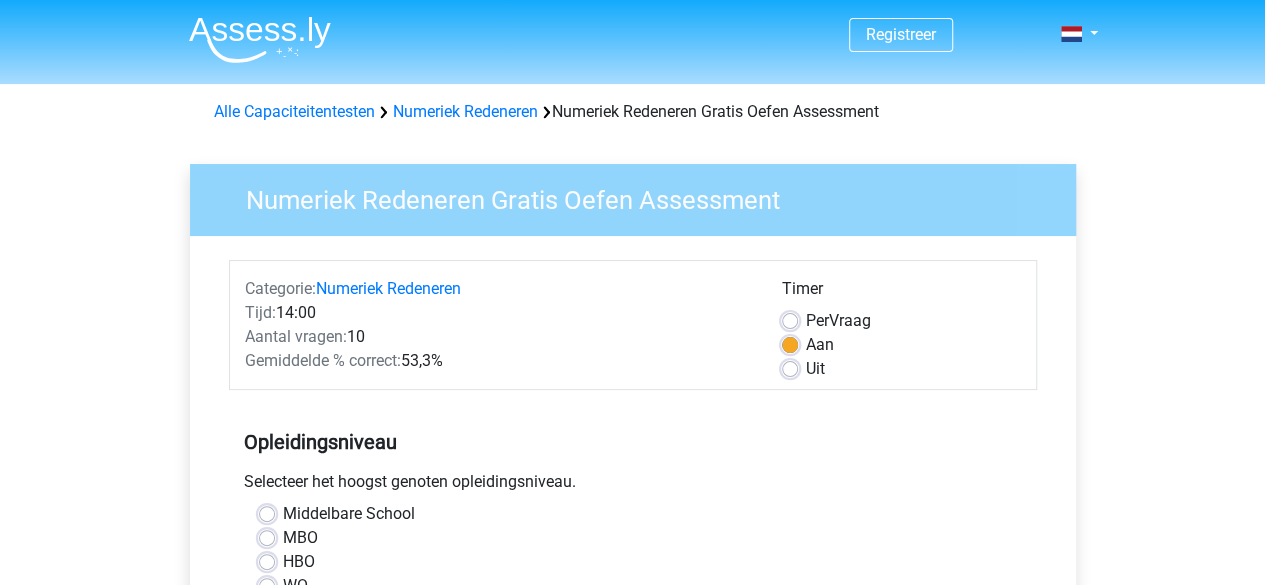 click on "Uit" at bounding box center [815, 369] 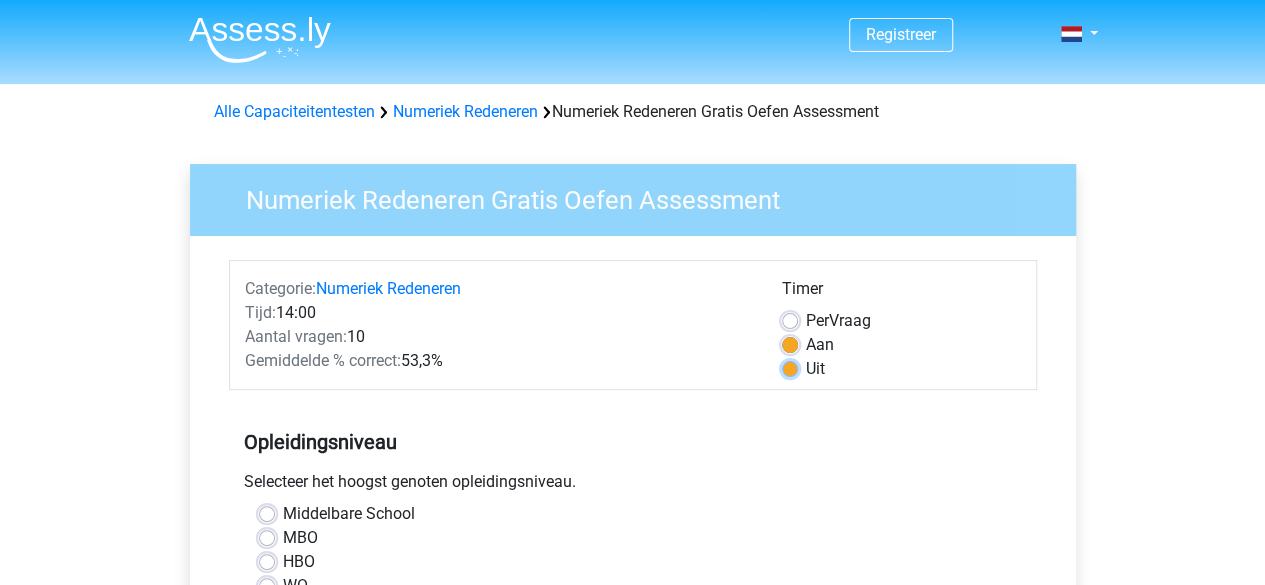 click on "Uit" at bounding box center (790, 367) 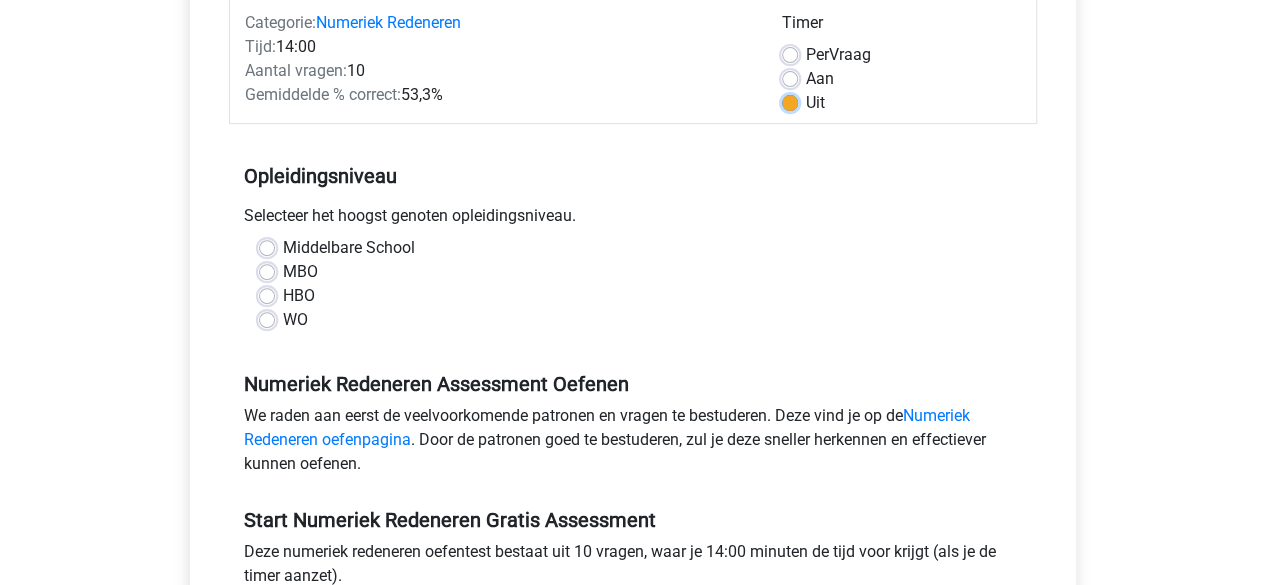 scroll, scrollTop: 290, scrollLeft: 0, axis: vertical 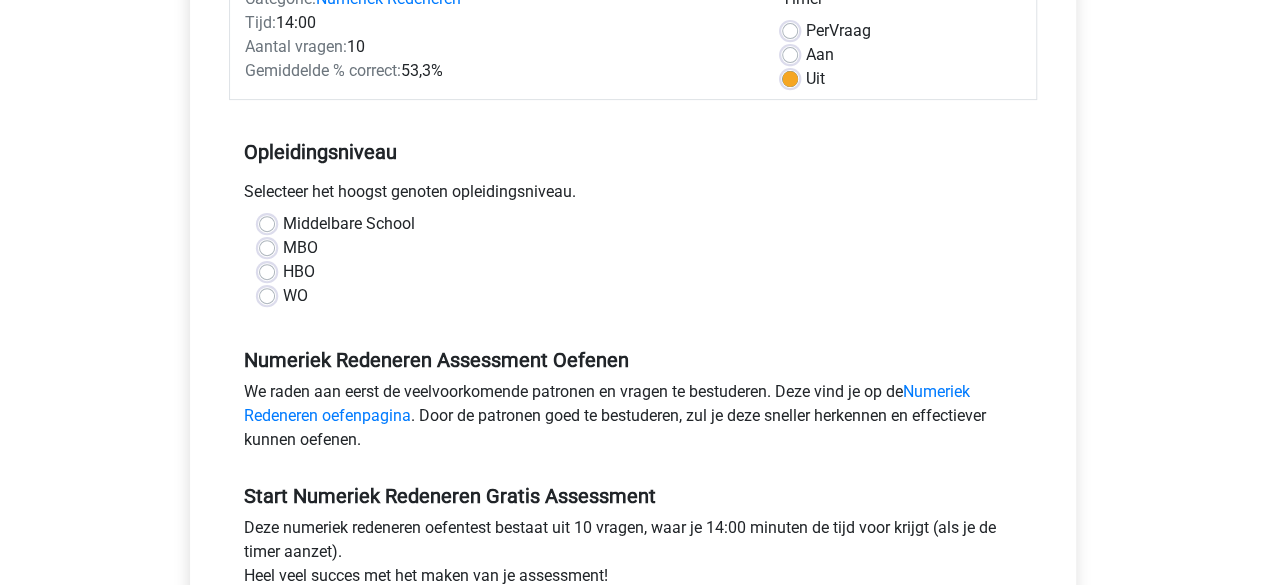 click on "WO" at bounding box center [295, 296] 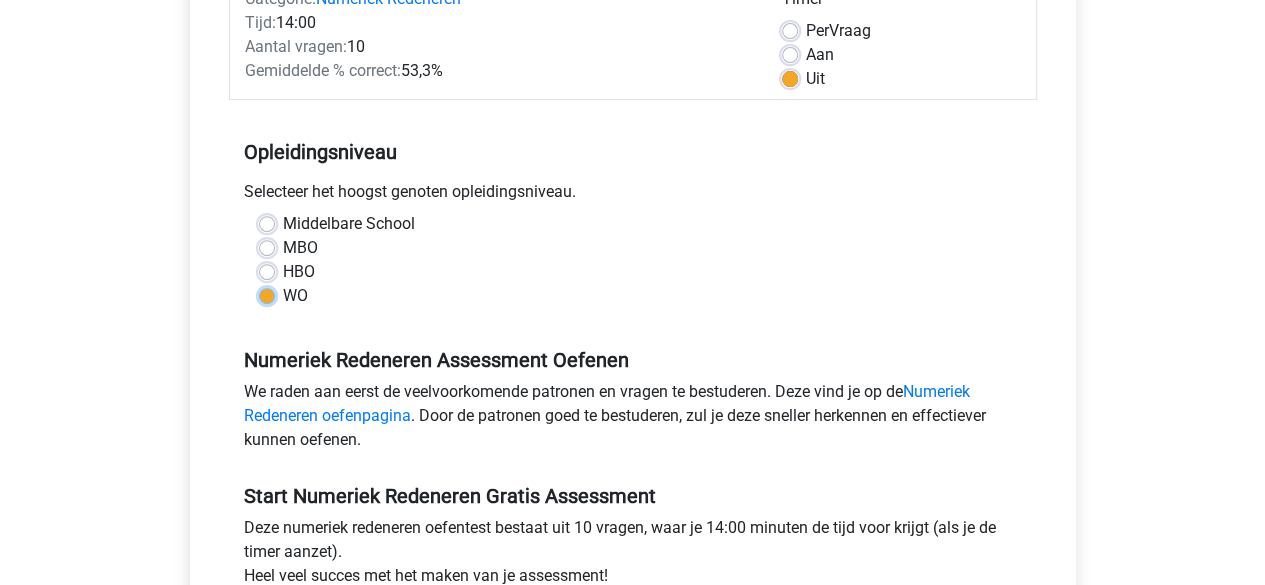 click on "WO" at bounding box center (267, 294) 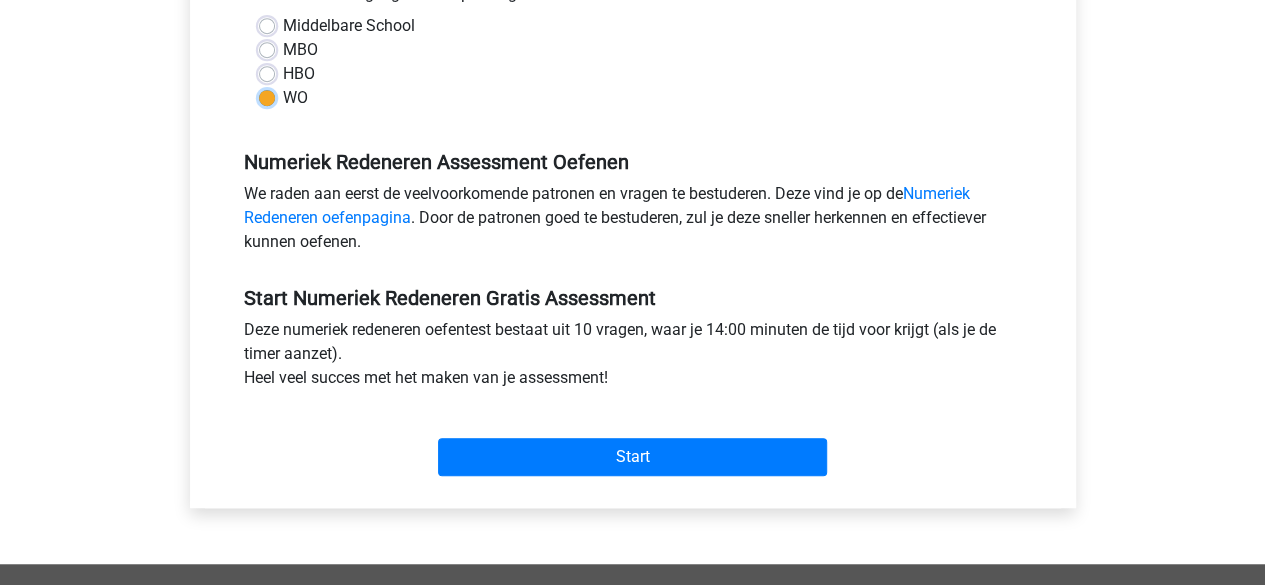 scroll, scrollTop: 510, scrollLeft: 0, axis: vertical 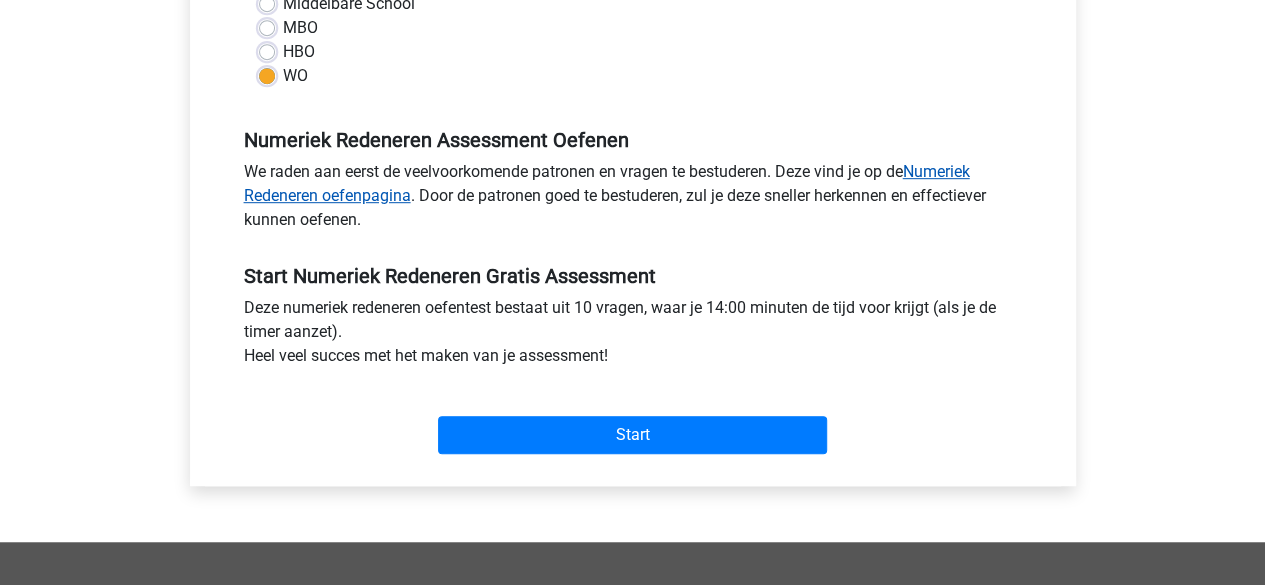click on "Numeriek Redeneren
oefenpagina" at bounding box center (607, 183) 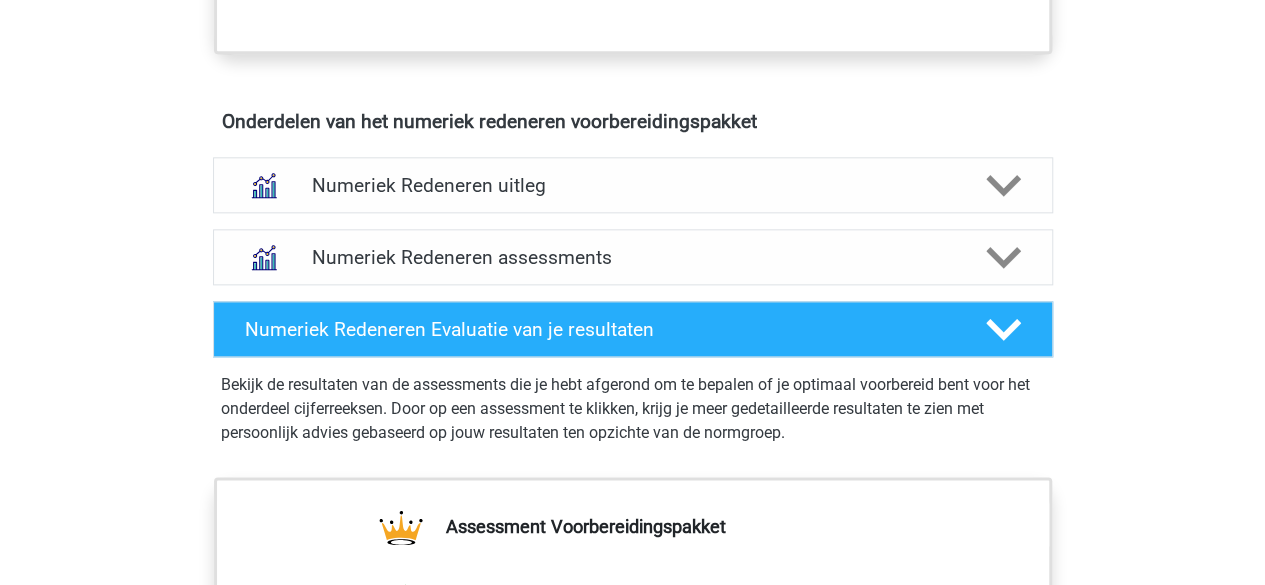 scroll, scrollTop: 0, scrollLeft: 0, axis: both 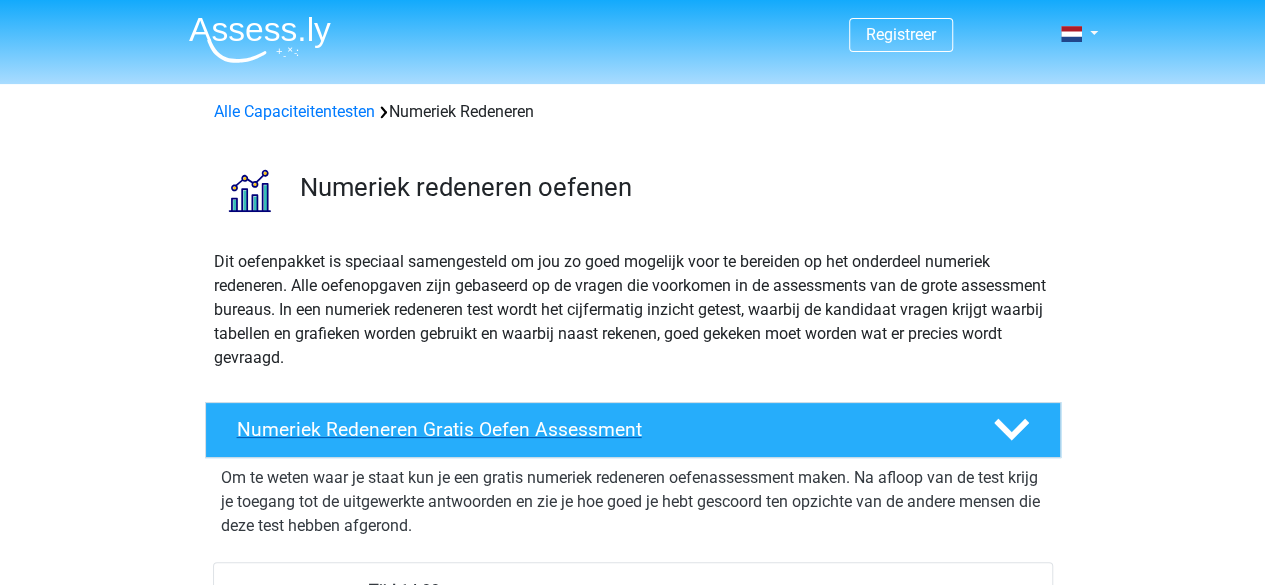 click on "Numeriek Redeneren
Gratis Oefen Assessment" at bounding box center [599, 429] 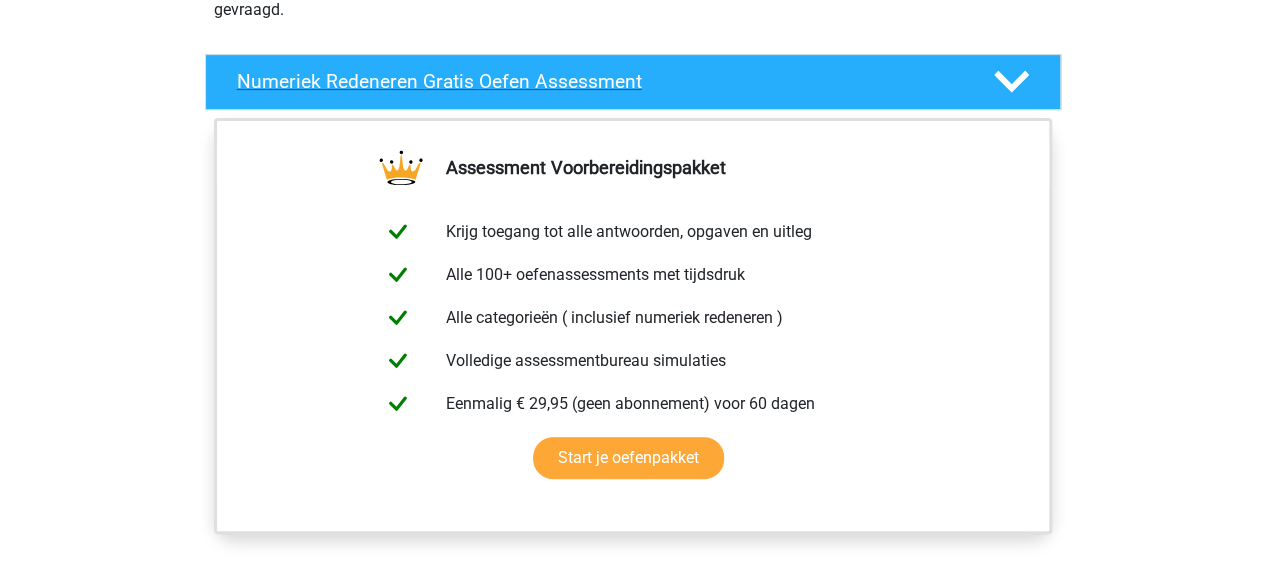 scroll, scrollTop: 0, scrollLeft: 0, axis: both 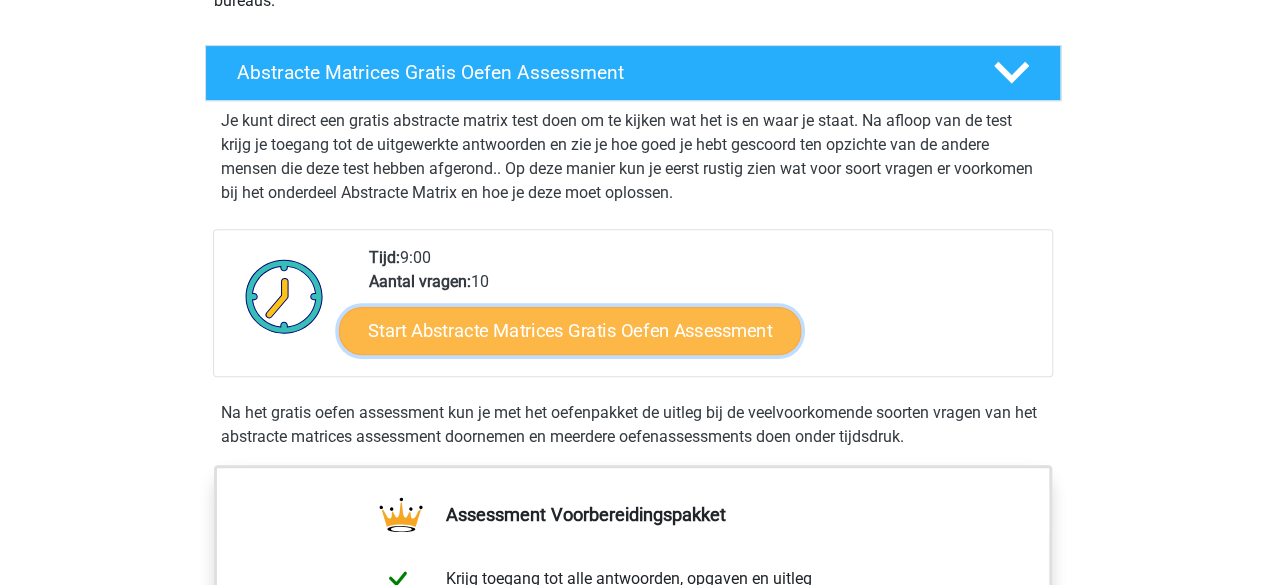 click on "Start Abstracte Matrices
Gratis Oefen Assessment" at bounding box center [570, 330] 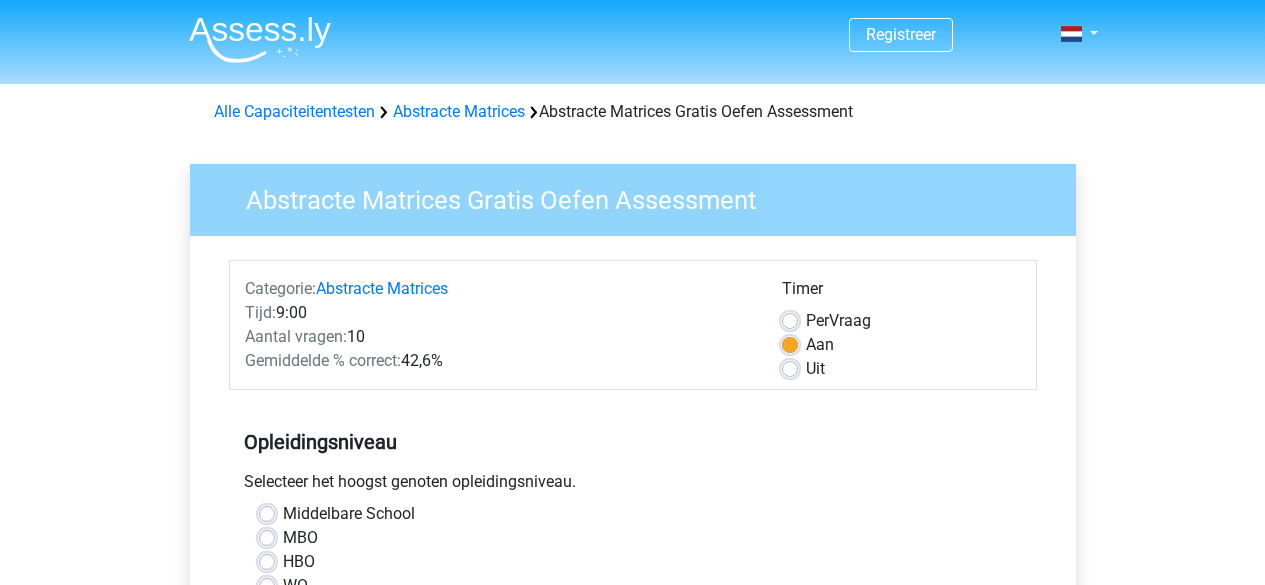 scroll, scrollTop: 0, scrollLeft: 0, axis: both 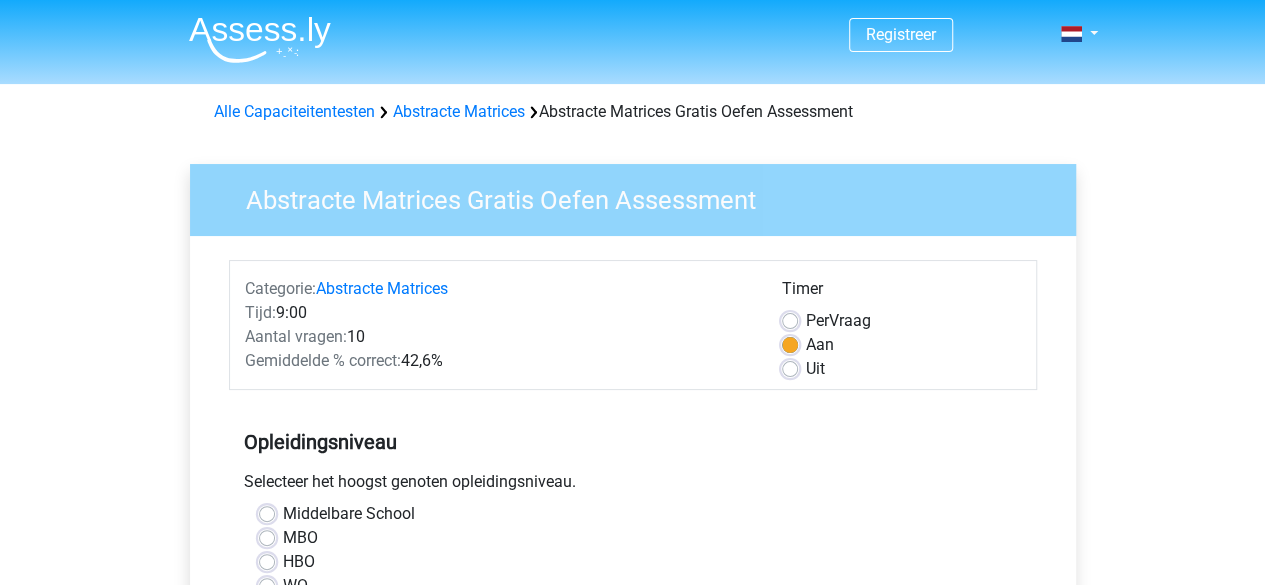 click on "Uit" at bounding box center [815, 369] 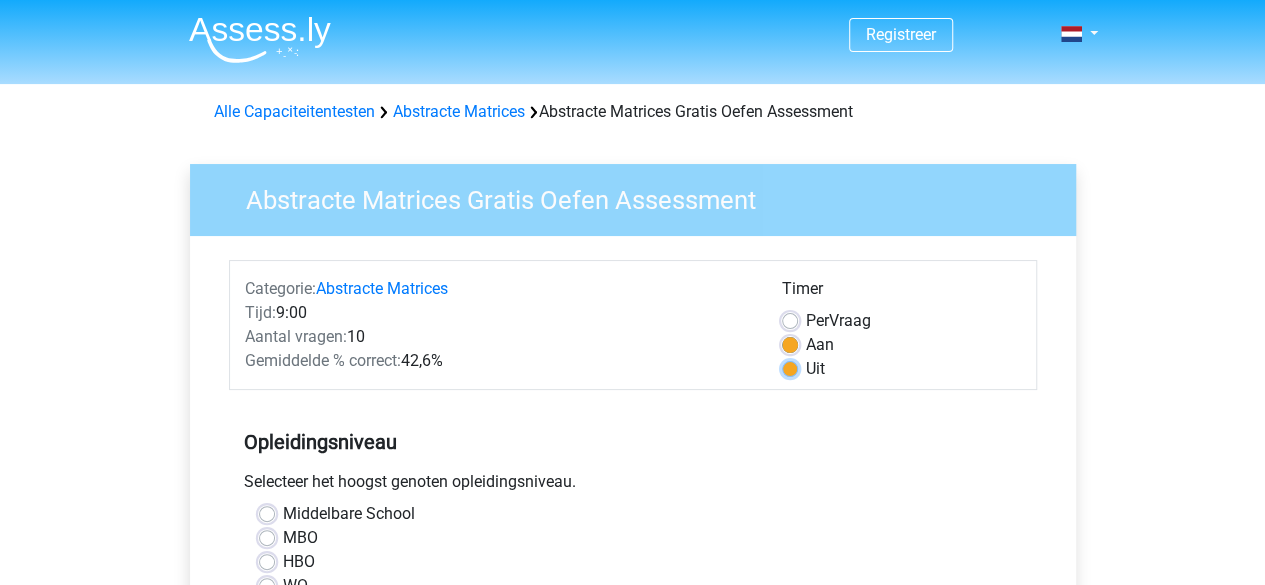 click on "Uit" at bounding box center (790, 367) 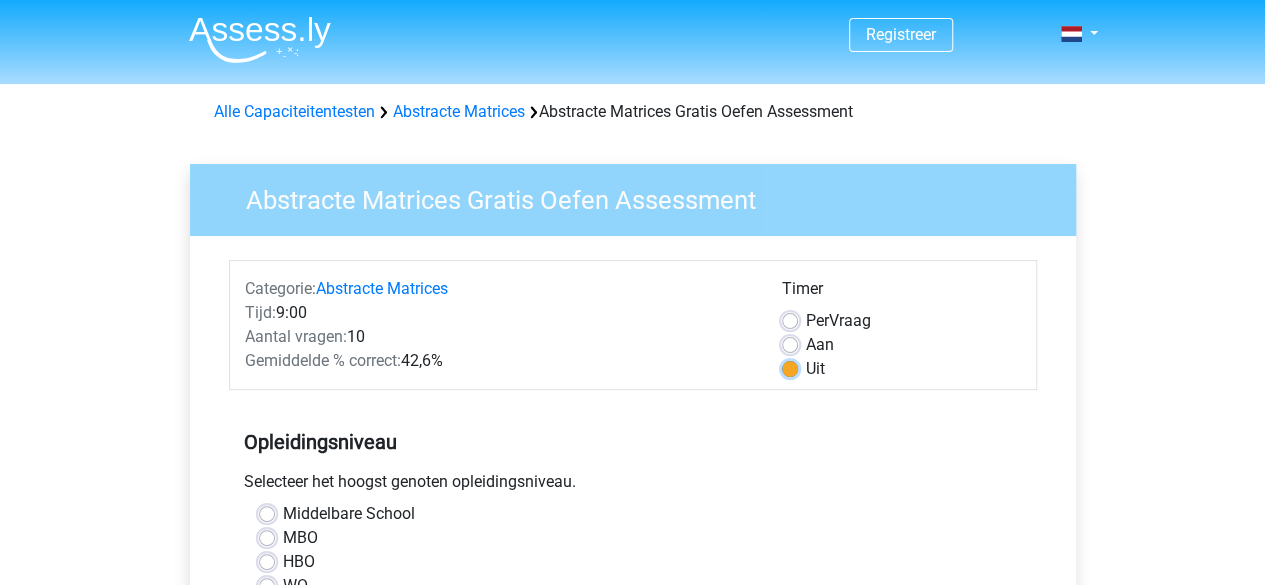scroll, scrollTop: 254, scrollLeft: 0, axis: vertical 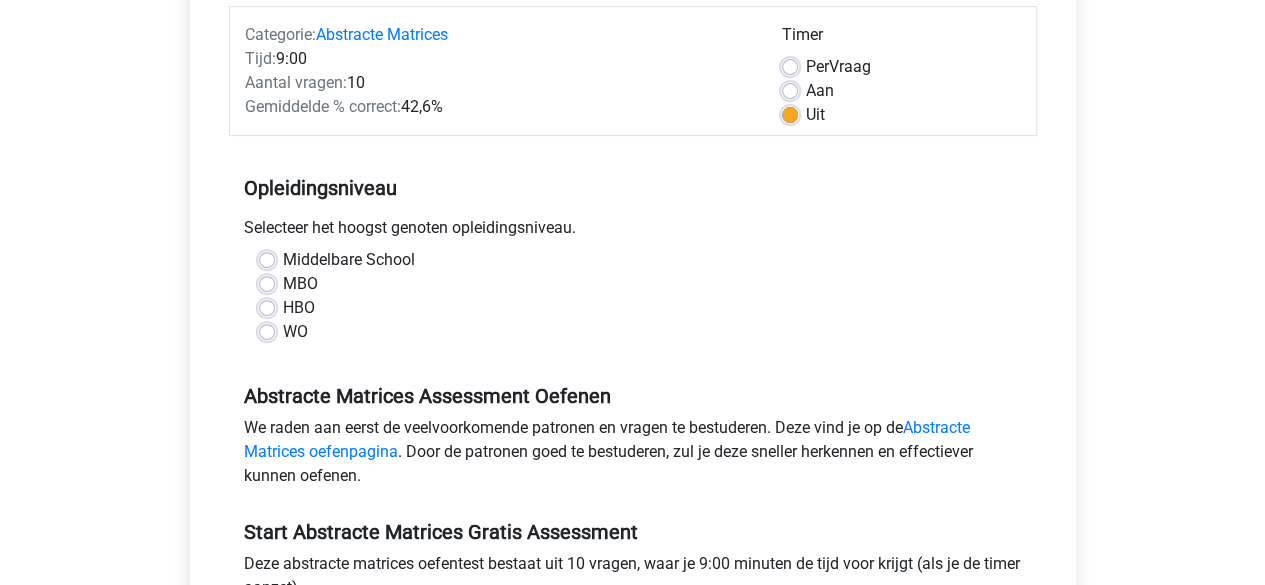 click on "WO" at bounding box center (633, 332) 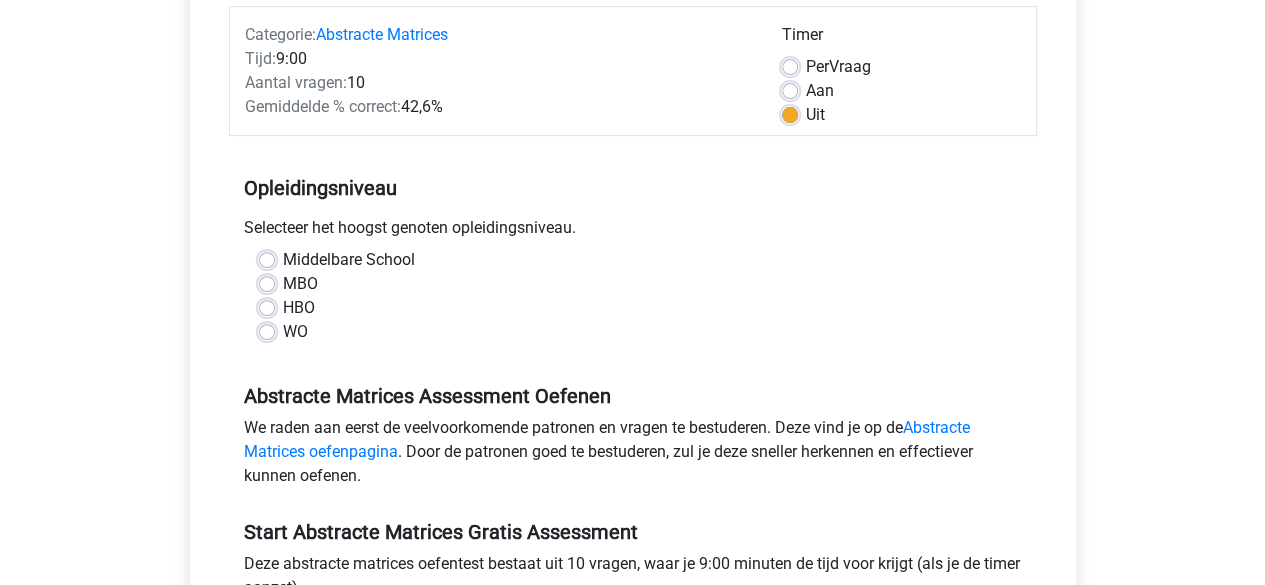 click on "WO" at bounding box center (295, 332) 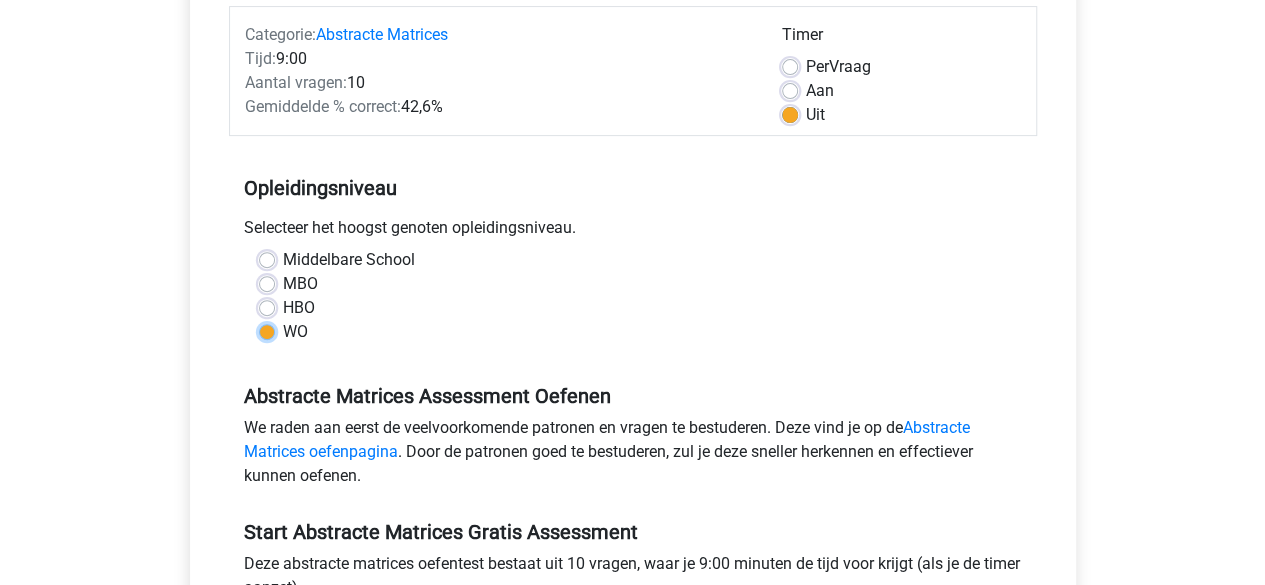click on "WO" at bounding box center (267, 330) 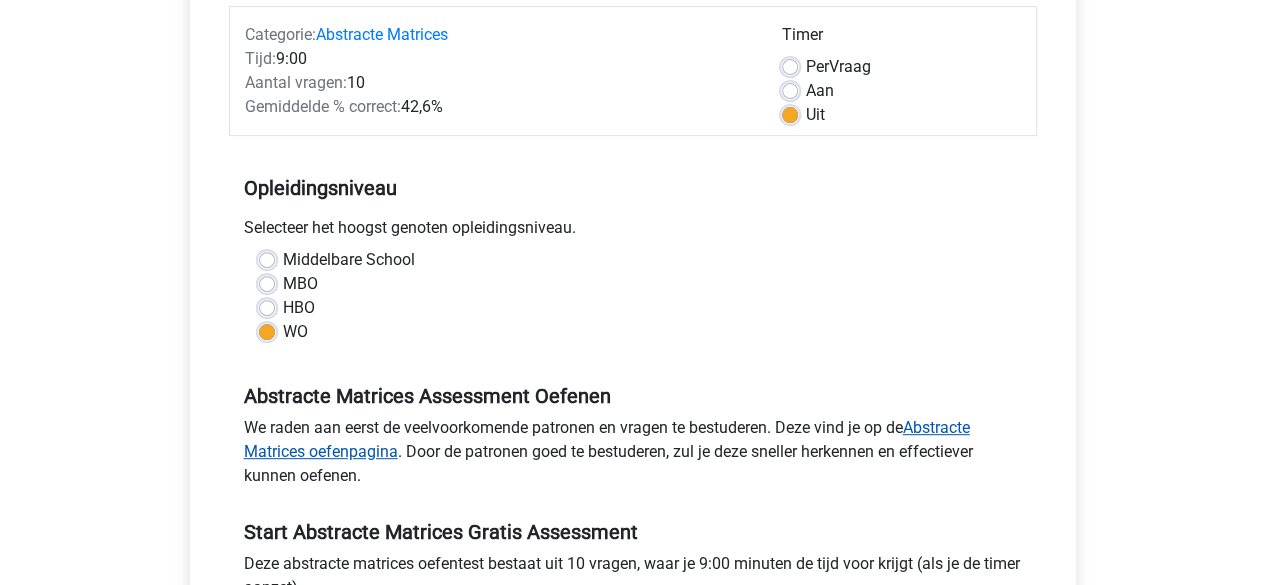 click on "Abstracte Matrices
oefenpagina" at bounding box center [607, 439] 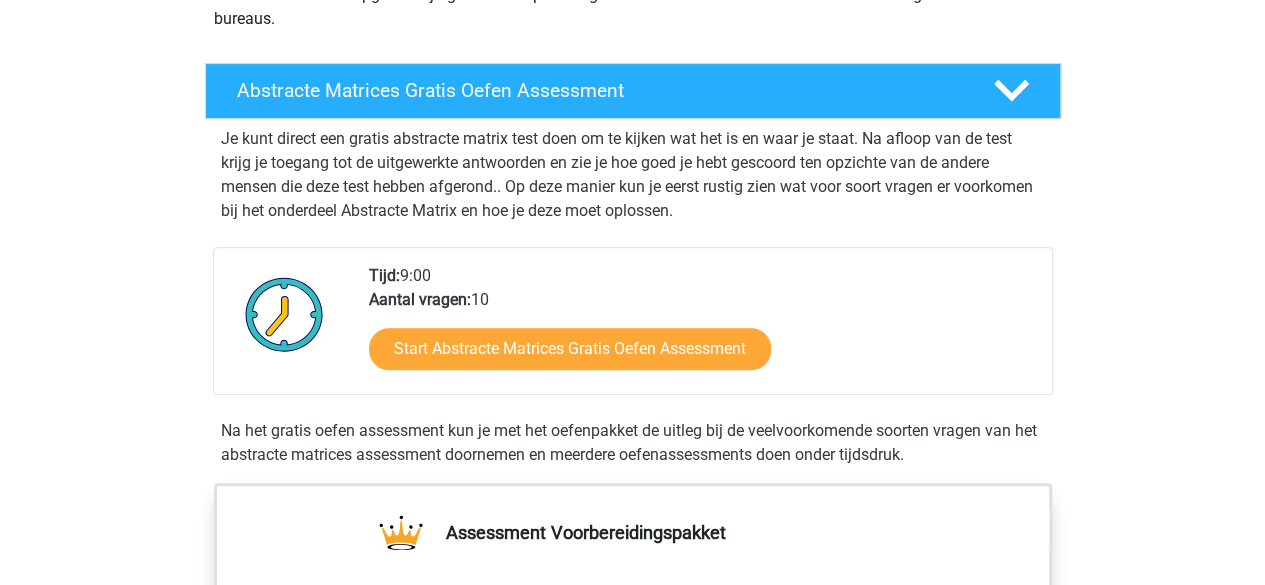 scroll, scrollTop: 290, scrollLeft: 0, axis: vertical 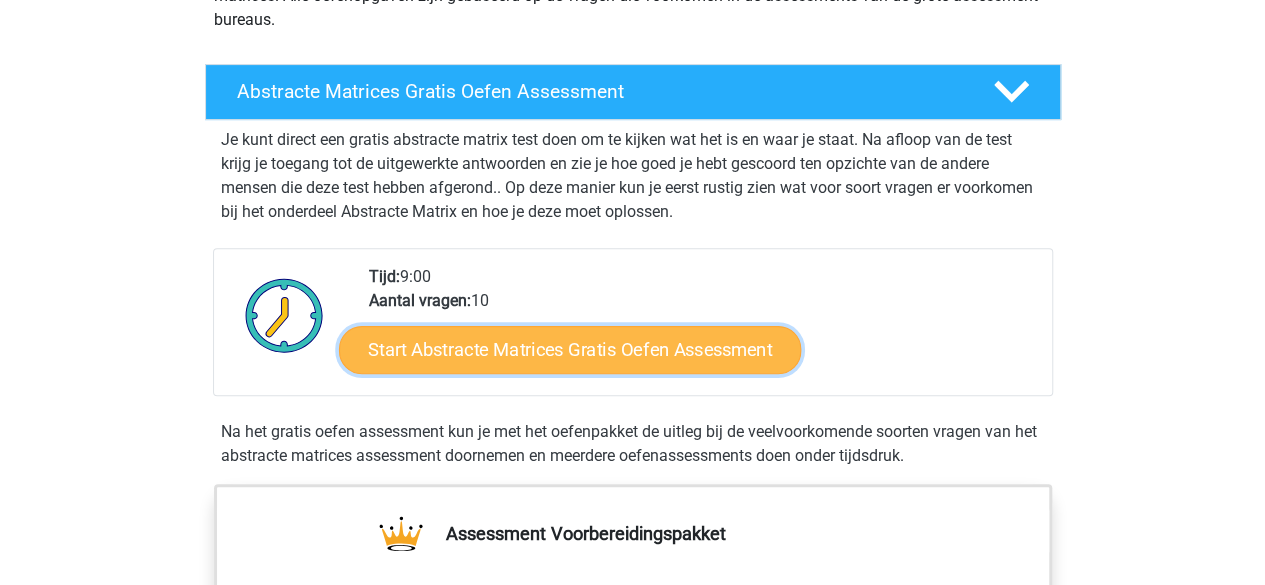 click on "Start Abstracte Matrices
Gratis Oefen Assessment" at bounding box center (570, 349) 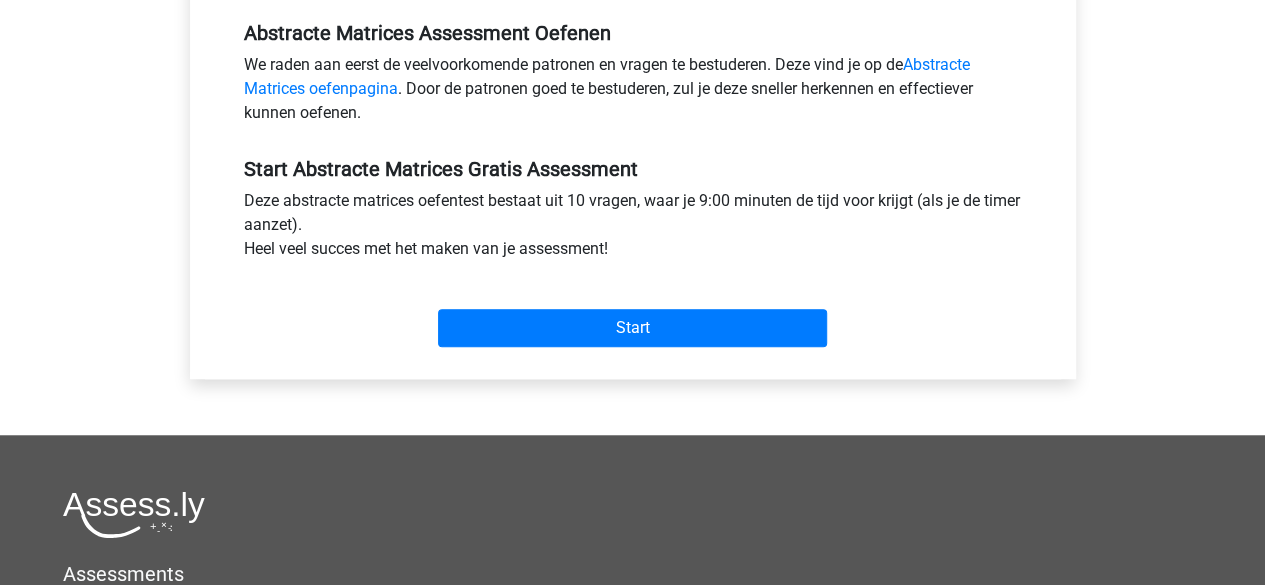 scroll, scrollTop: 618, scrollLeft: 0, axis: vertical 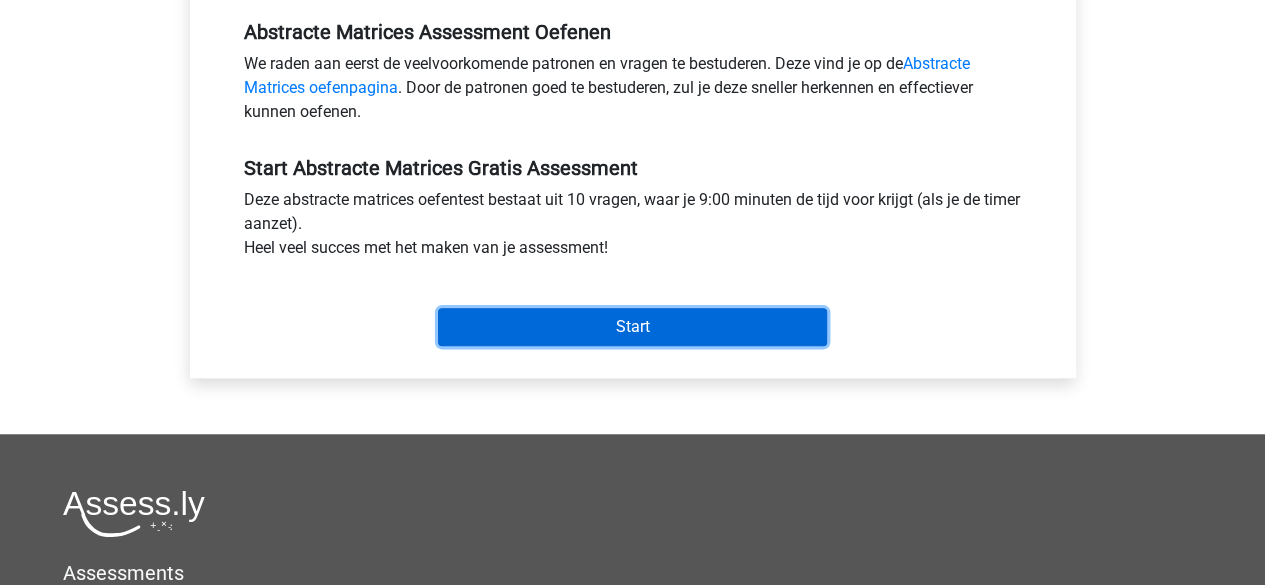 click on "Start" at bounding box center [632, 327] 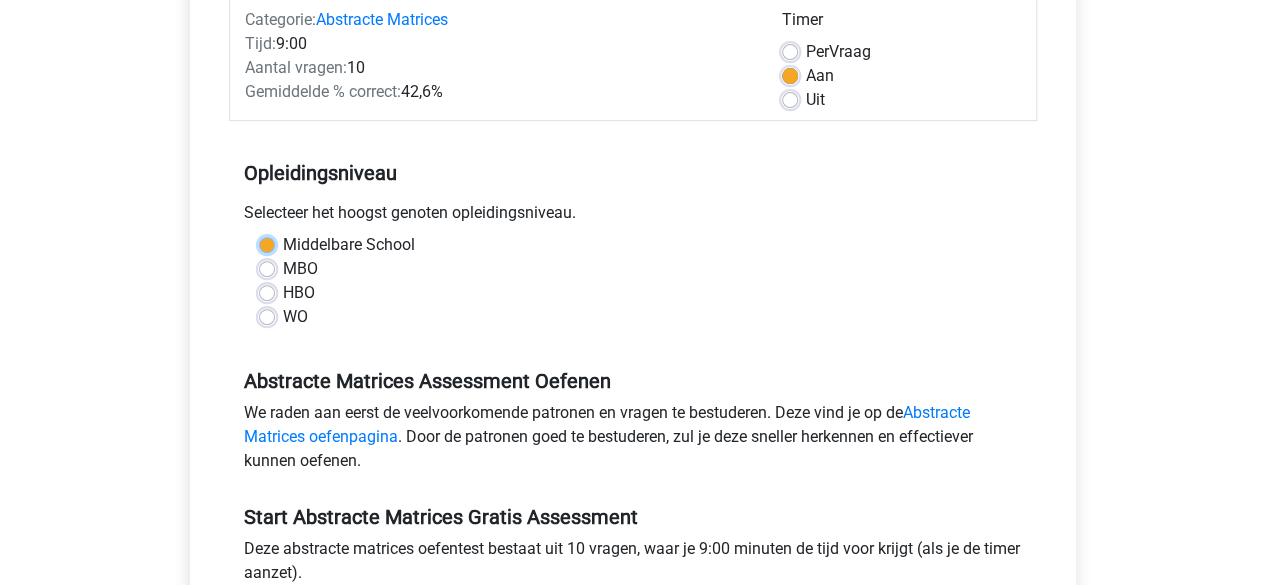 scroll, scrollTop: 263, scrollLeft: 0, axis: vertical 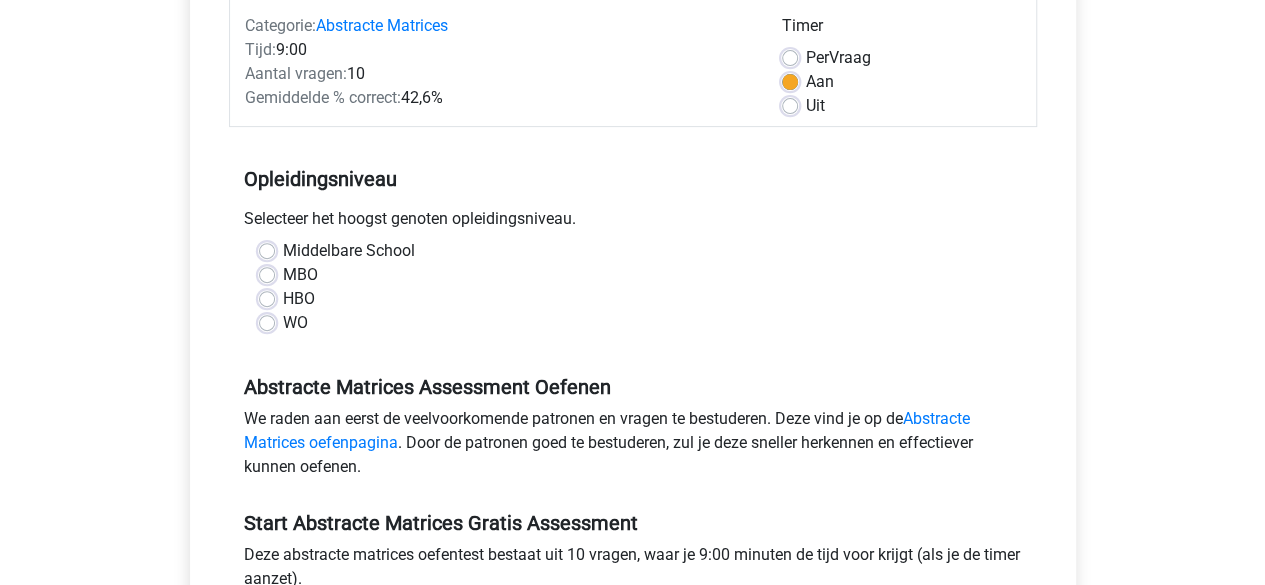 click on "WO" at bounding box center [295, 323] 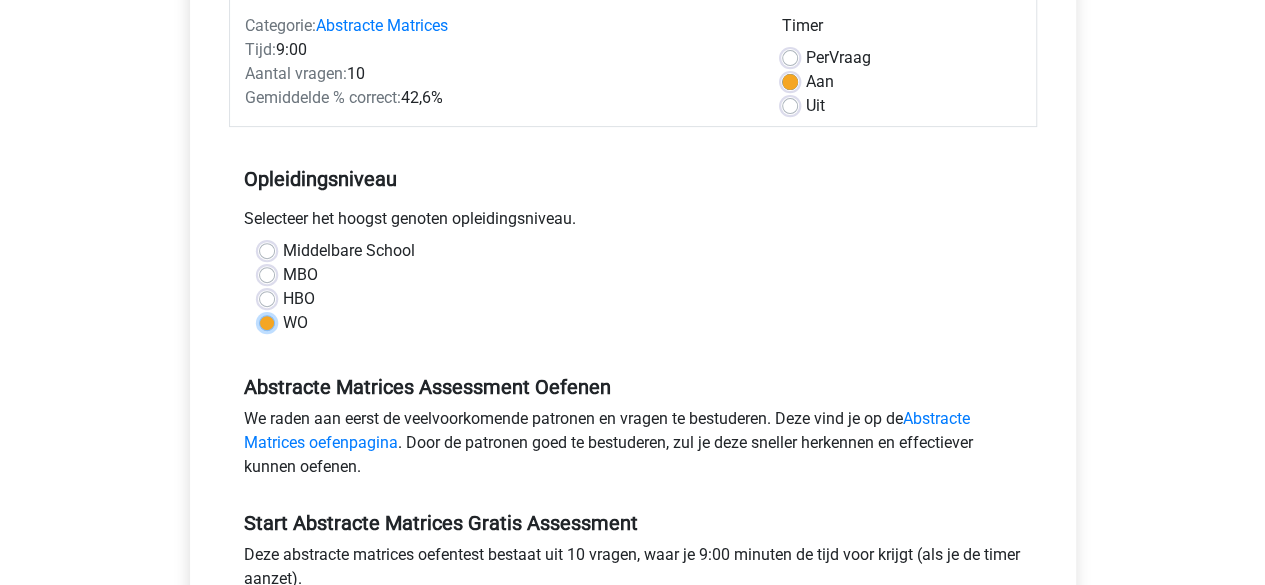 click on "WO" at bounding box center (267, 321) 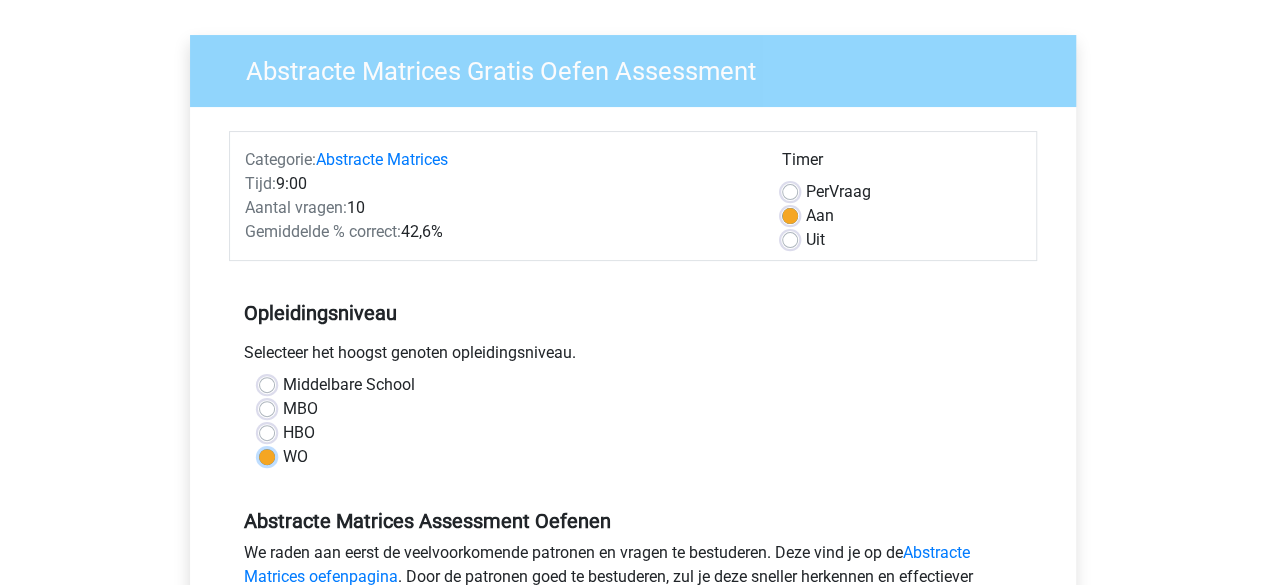 scroll, scrollTop: 0, scrollLeft: 0, axis: both 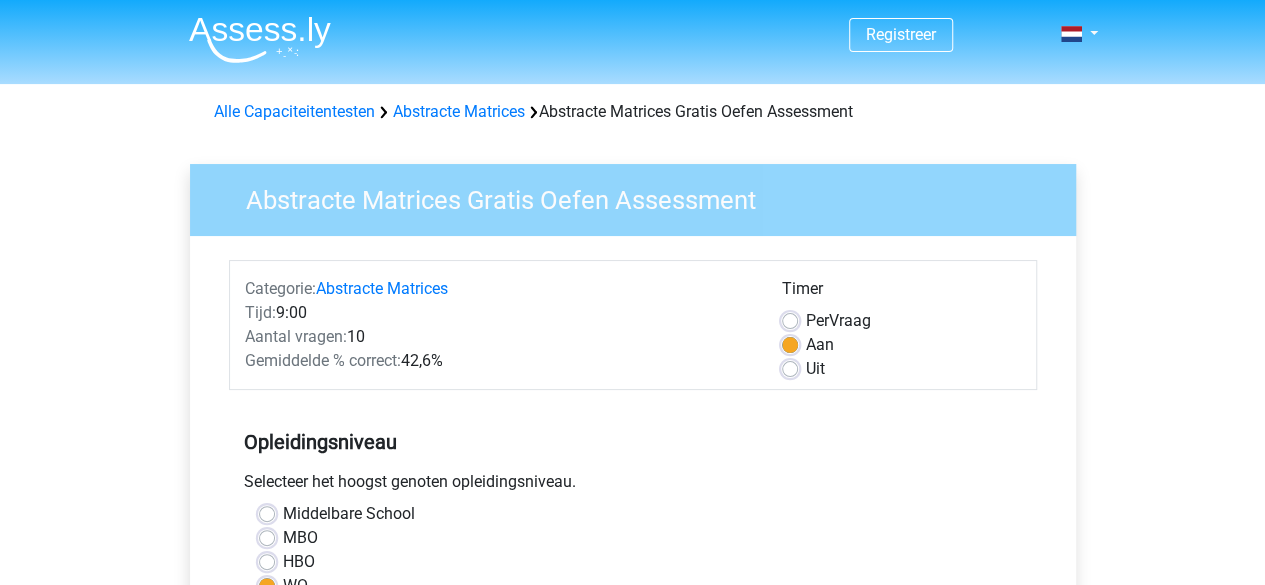 click on "Uit" at bounding box center (815, 369) 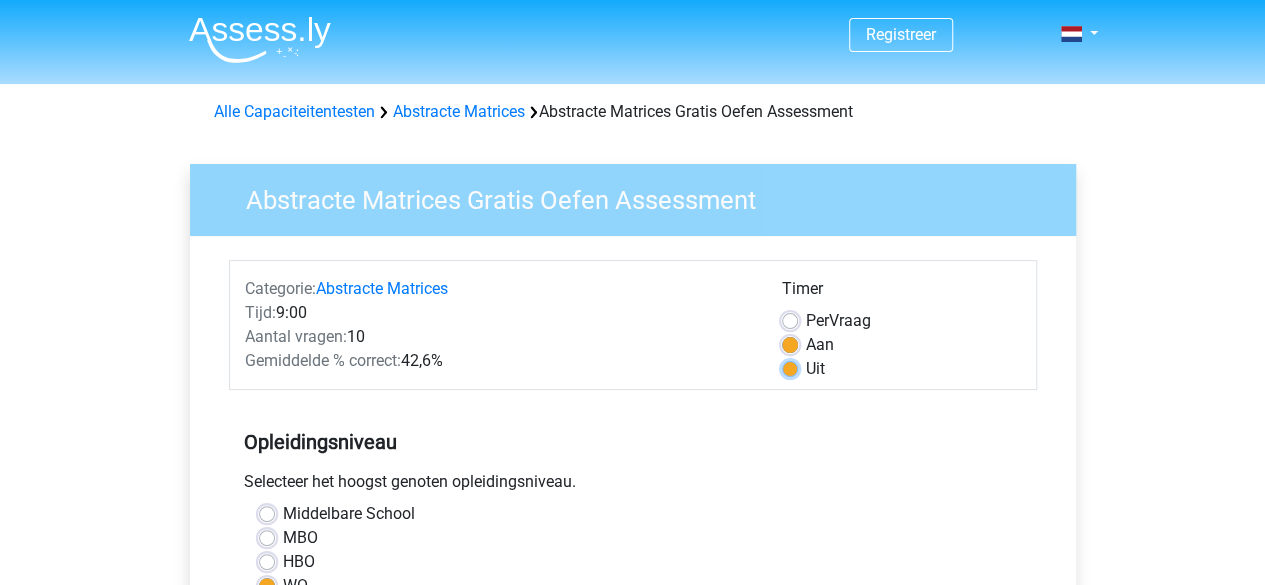 click on "Uit" at bounding box center (790, 367) 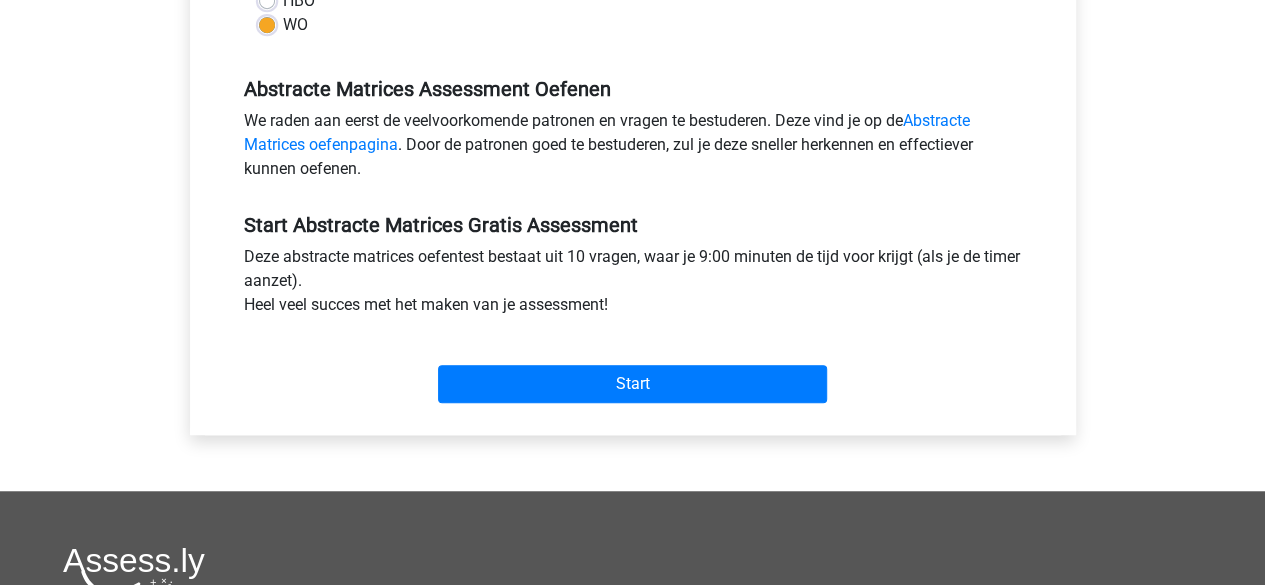 scroll, scrollTop: 562, scrollLeft: 0, axis: vertical 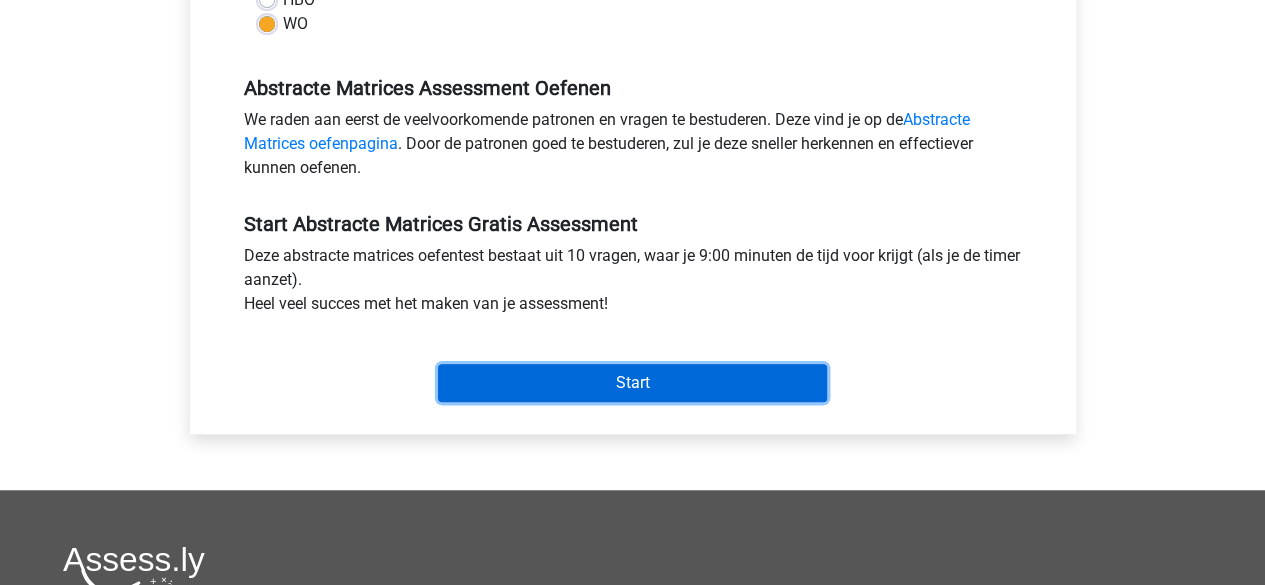 click on "Start" at bounding box center [632, 383] 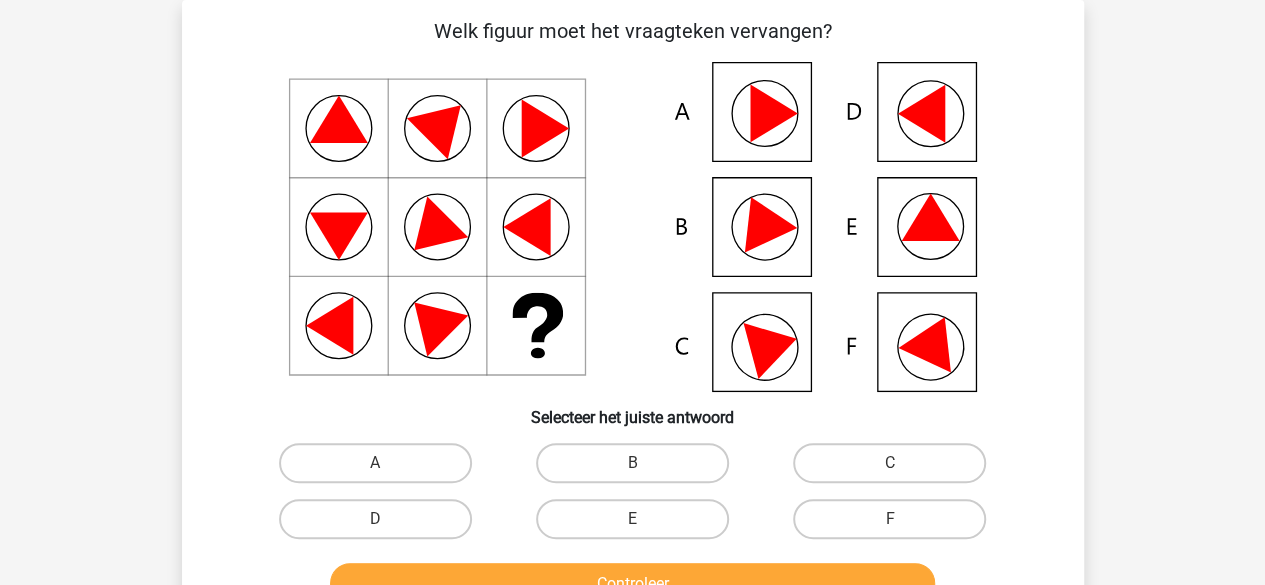 scroll, scrollTop: 98, scrollLeft: 0, axis: vertical 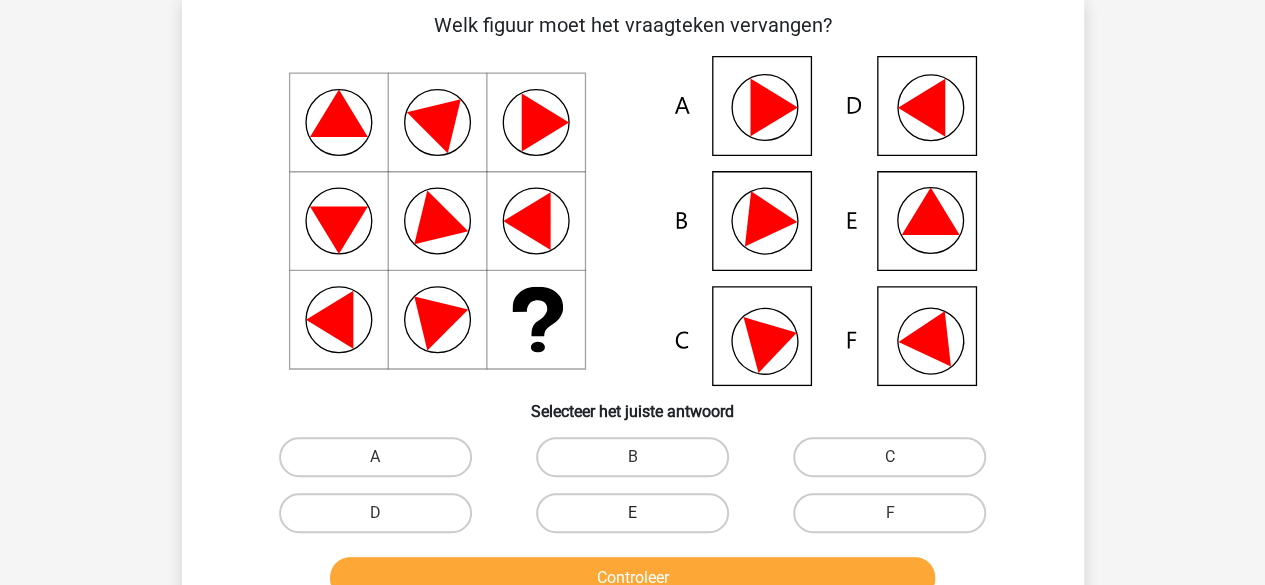 click on "E" at bounding box center [632, 513] 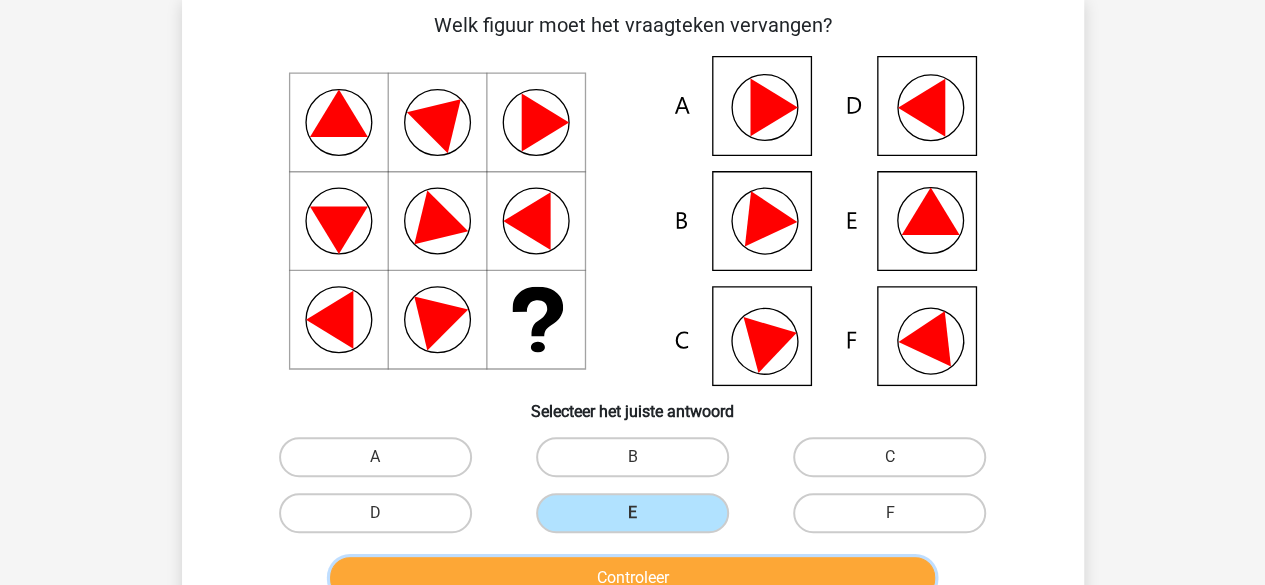 click on "Controleer" at bounding box center (632, 578) 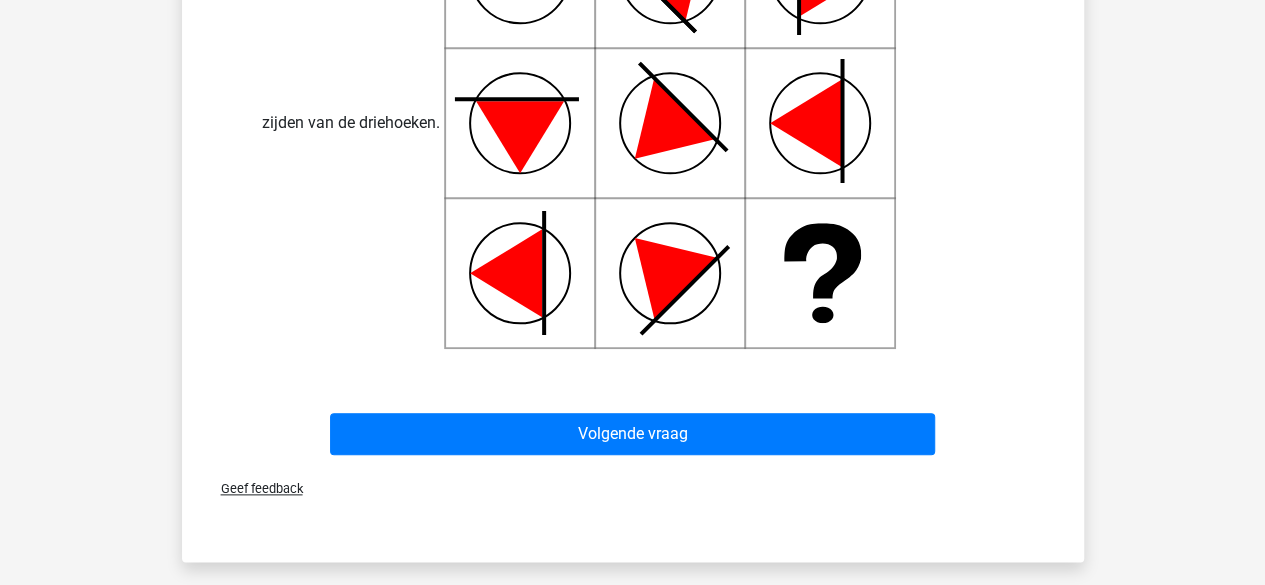 scroll, scrollTop: 964, scrollLeft: 0, axis: vertical 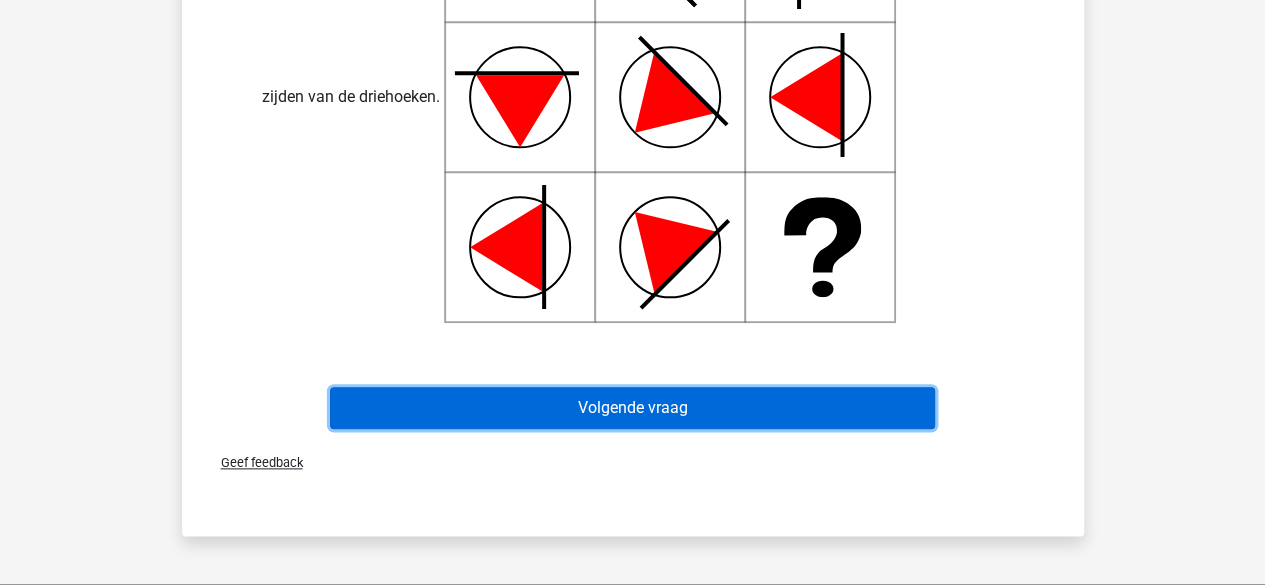 click on "Volgende vraag" at bounding box center [632, 408] 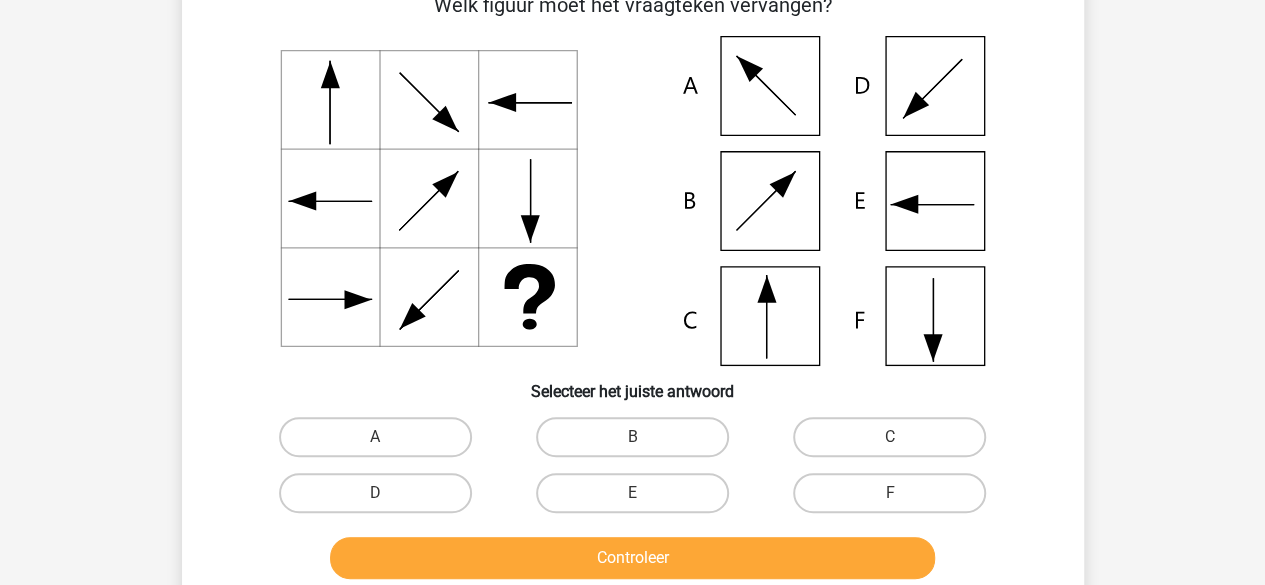 scroll, scrollTop: 92, scrollLeft: 0, axis: vertical 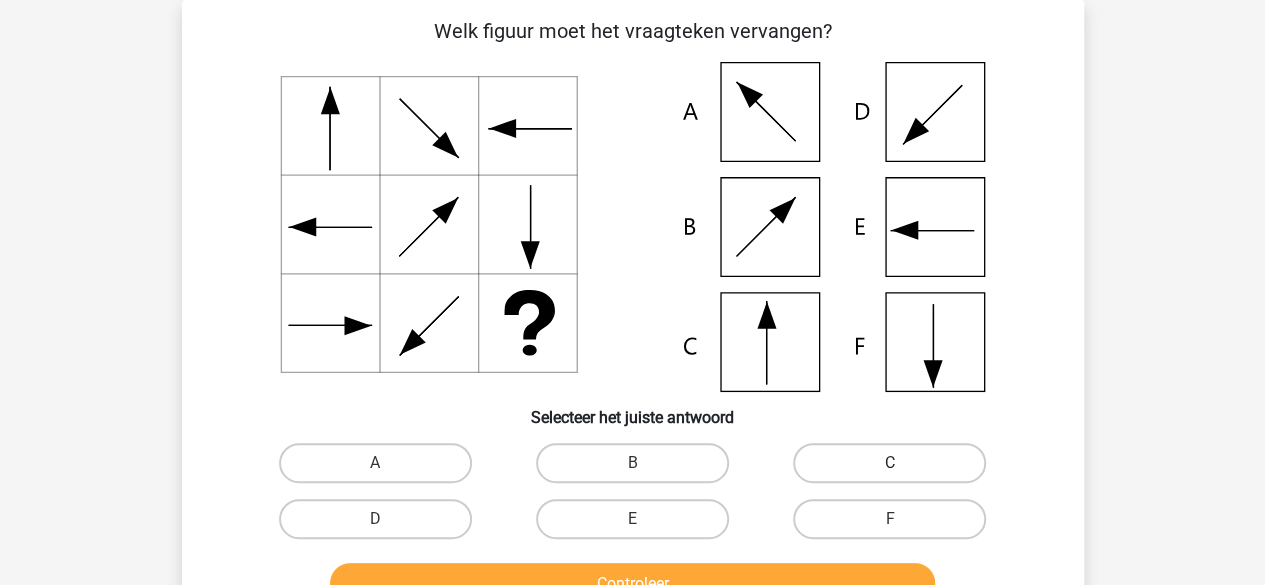 click on "C" at bounding box center [889, 463] 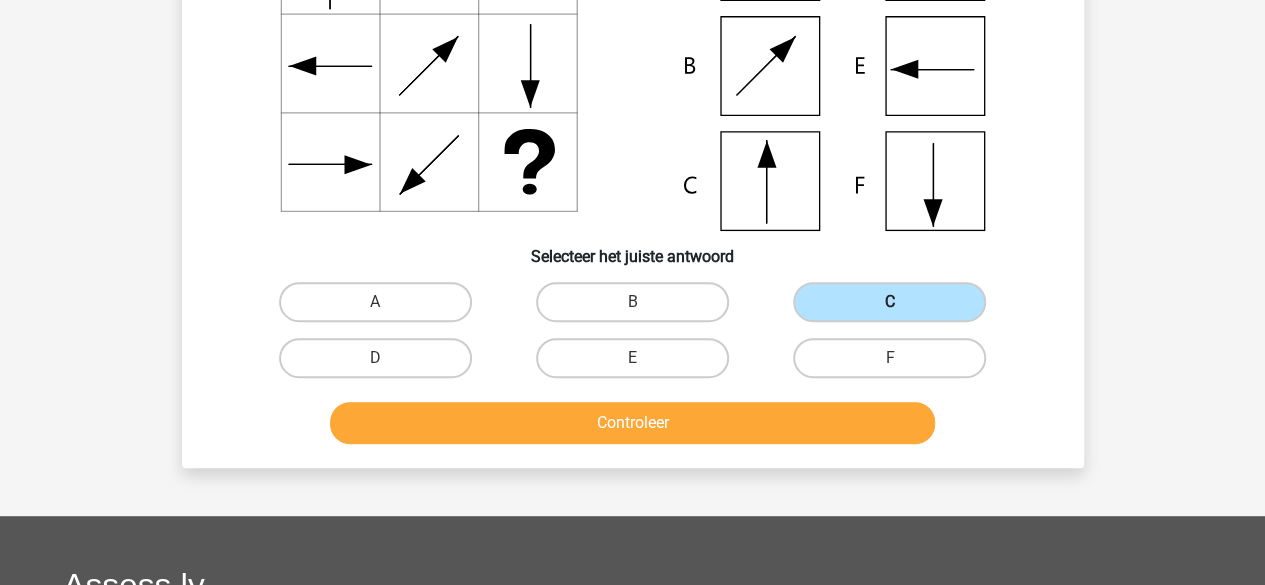 scroll, scrollTop: 254, scrollLeft: 0, axis: vertical 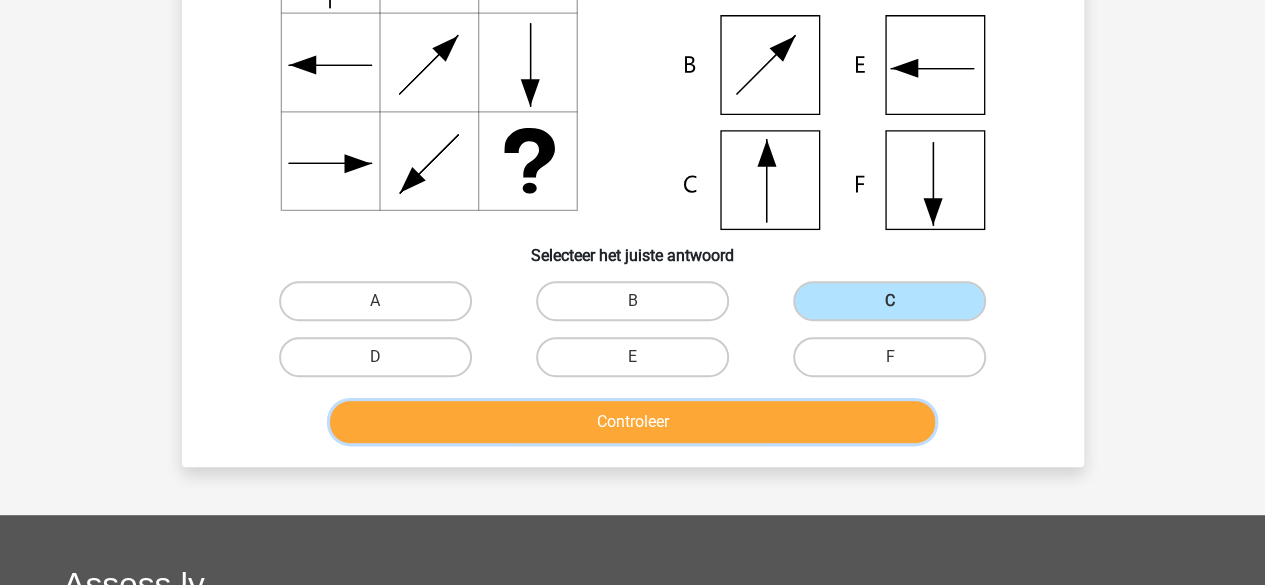 click on "Controleer" at bounding box center [632, 422] 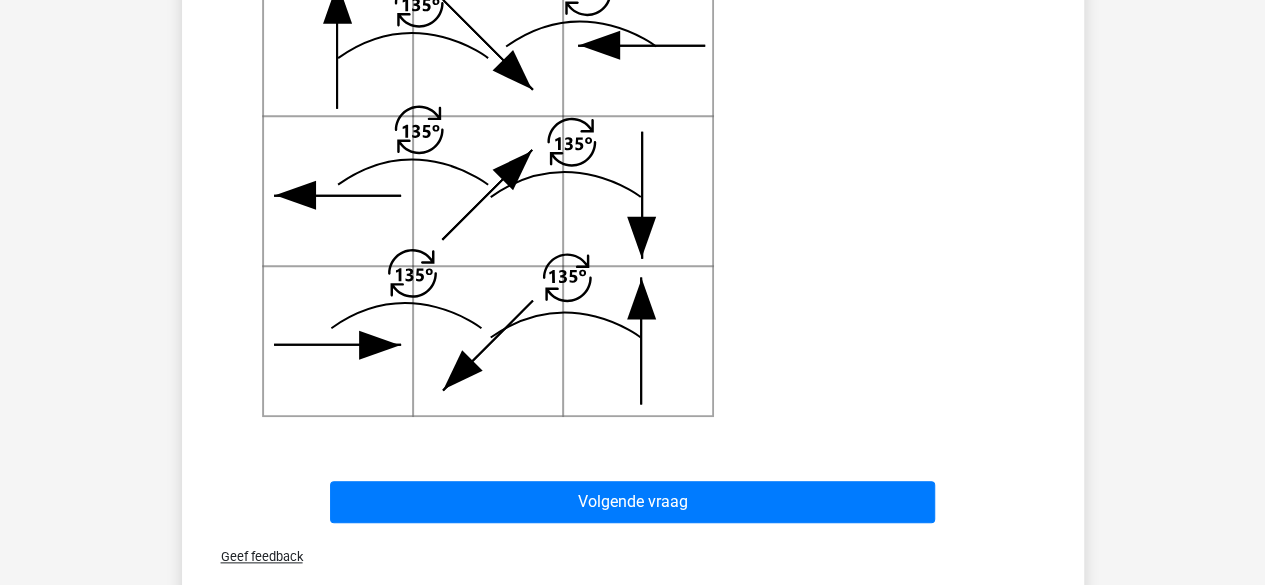 scroll, scrollTop: 849, scrollLeft: 0, axis: vertical 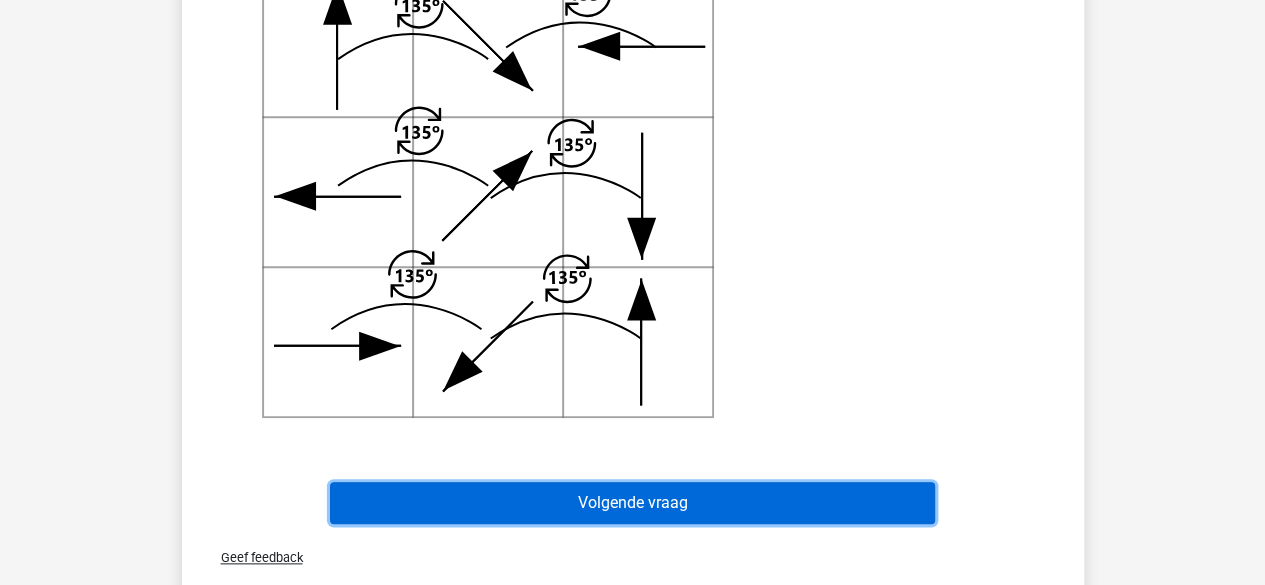 click on "Volgende vraag" at bounding box center (632, 503) 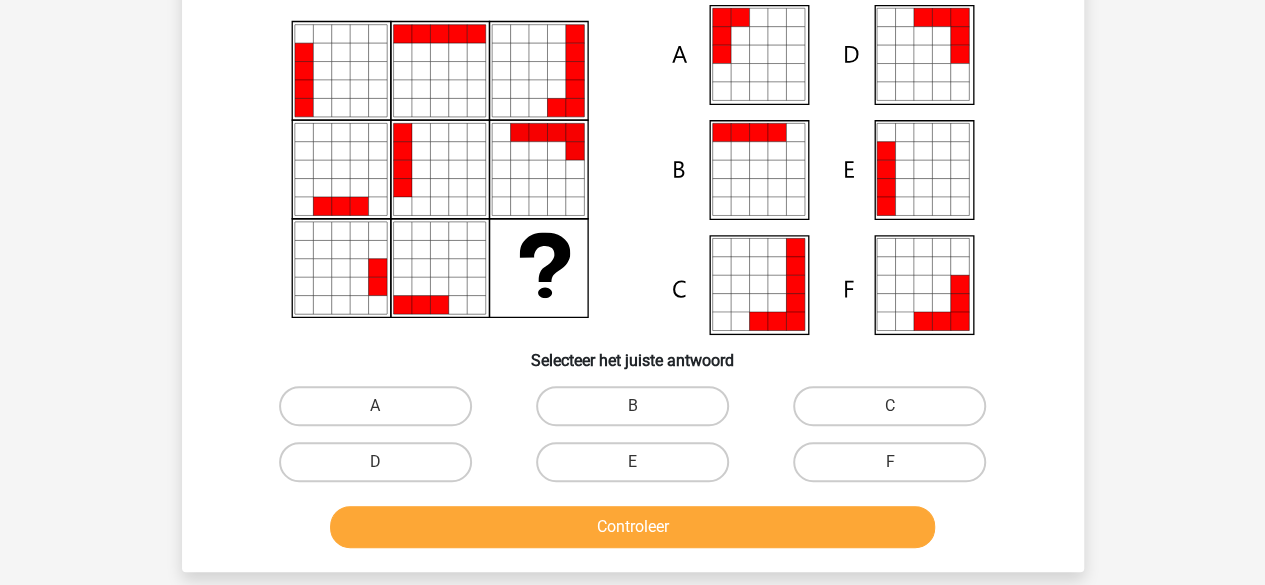 scroll, scrollTop: 92, scrollLeft: 0, axis: vertical 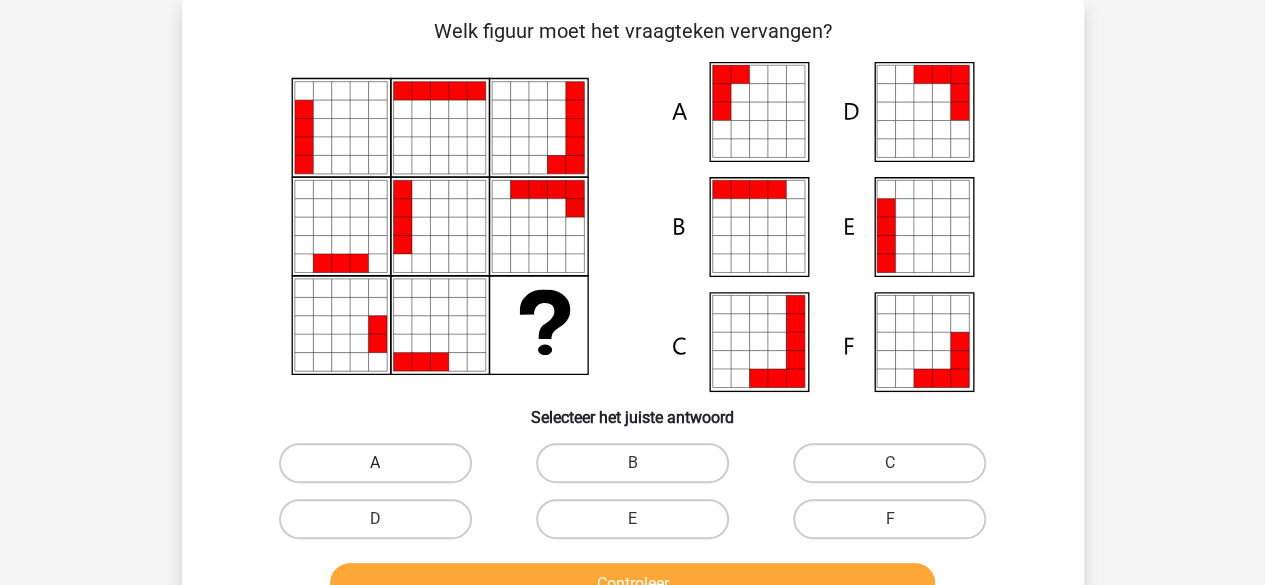 click on "A" at bounding box center [375, 463] 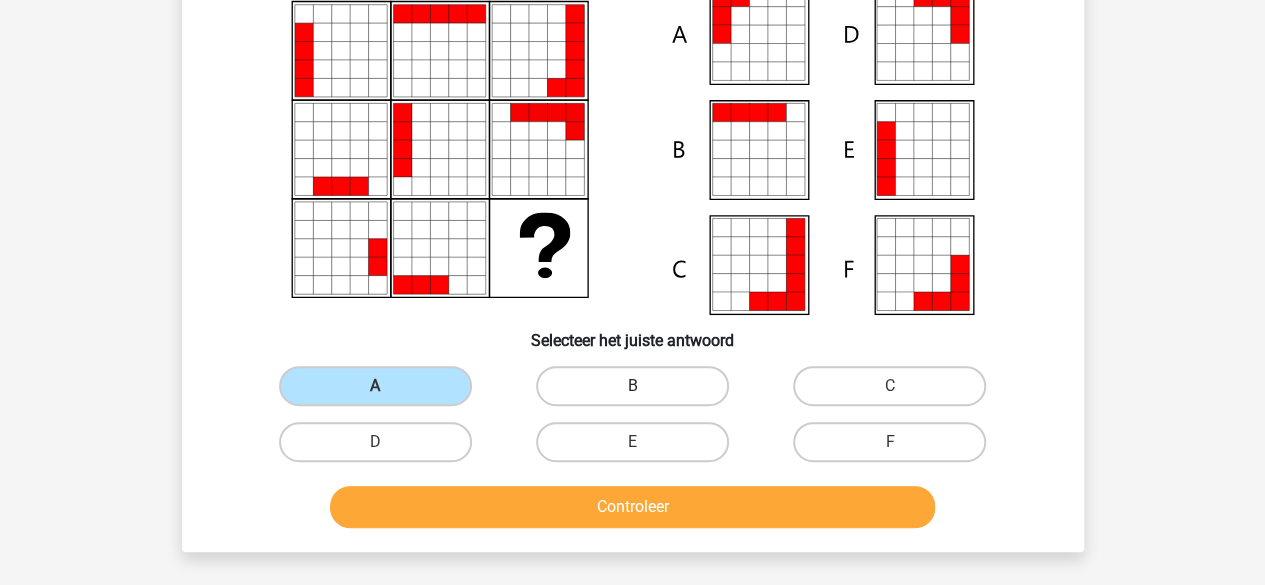 scroll, scrollTop: 170, scrollLeft: 0, axis: vertical 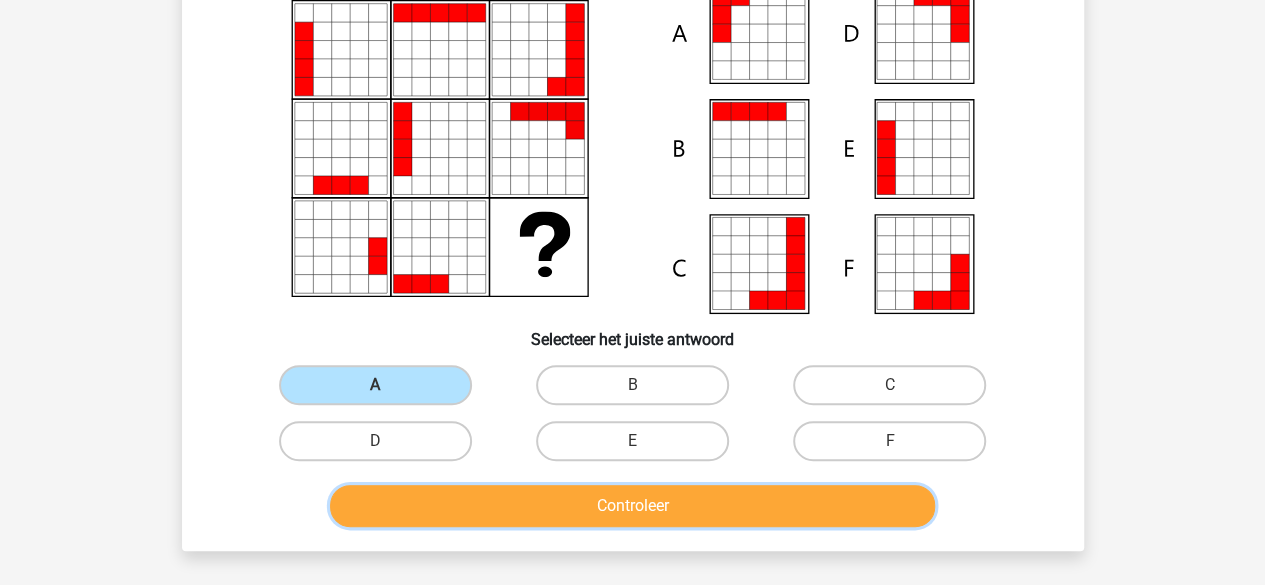 click on "Controleer" at bounding box center [632, 506] 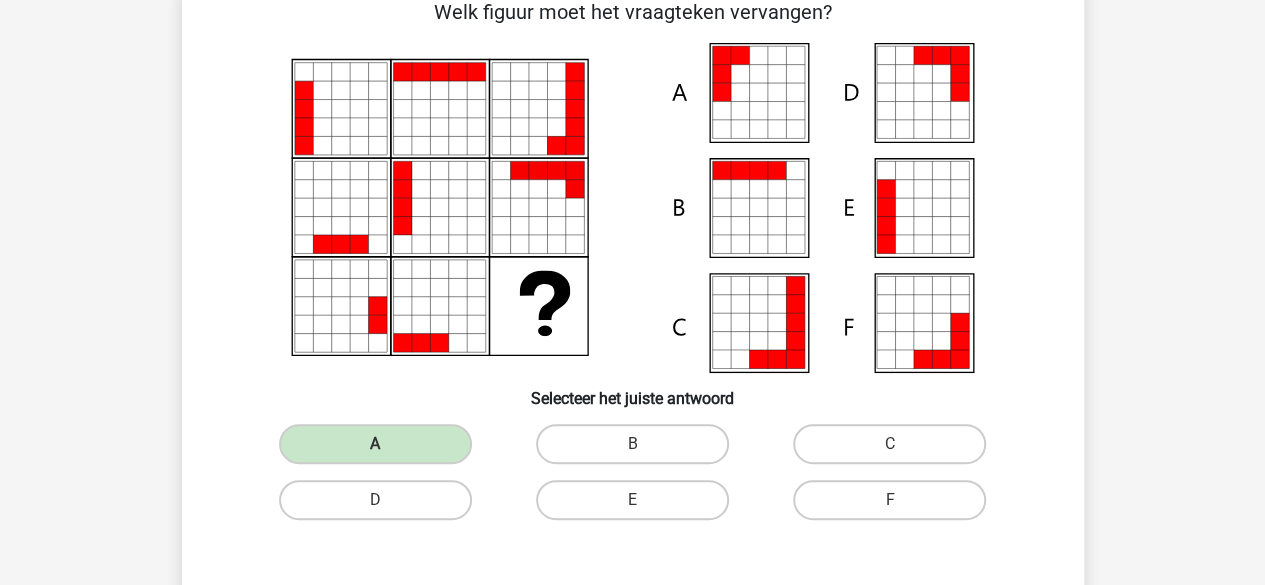 scroll, scrollTop: 0, scrollLeft: 0, axis: both 